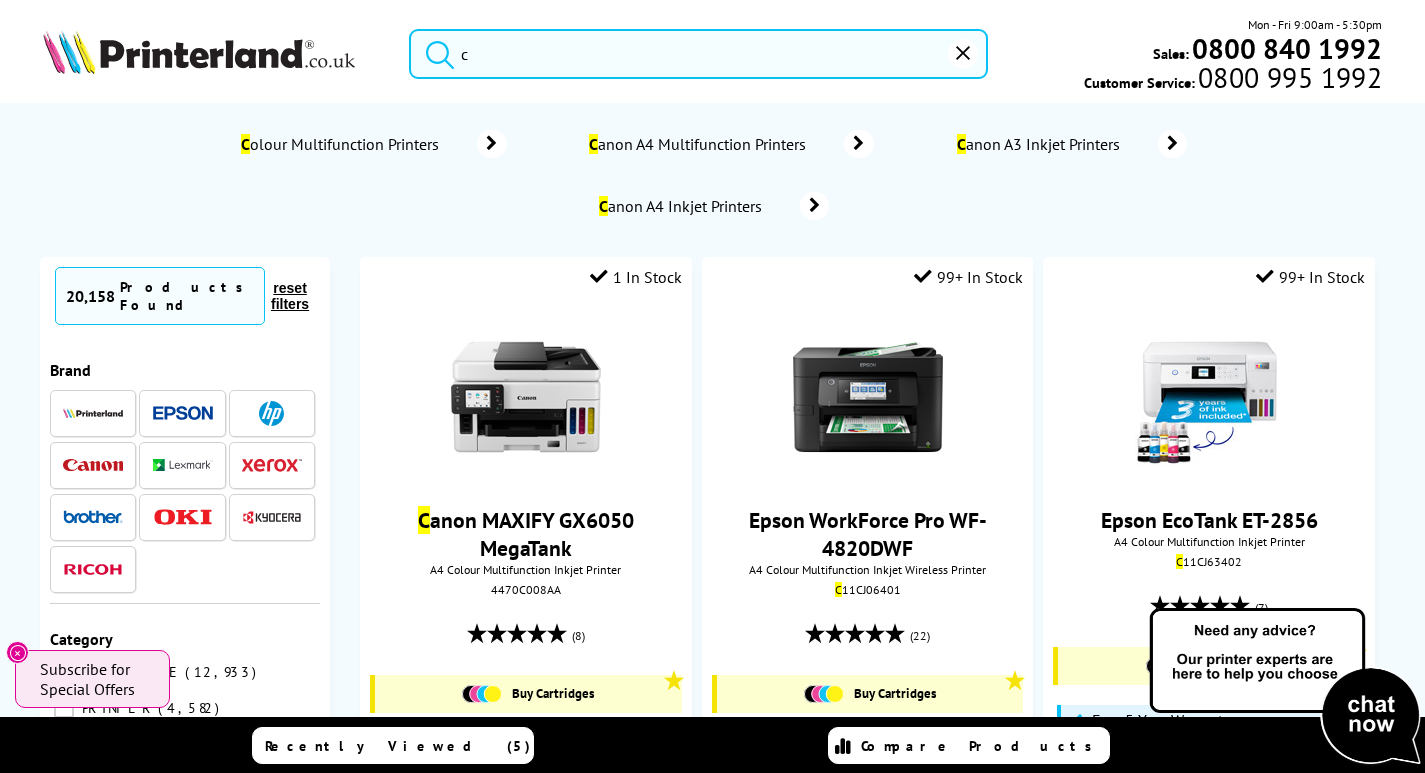 scroll, scrollTop: 0, scrollLeft: 0, axis: both 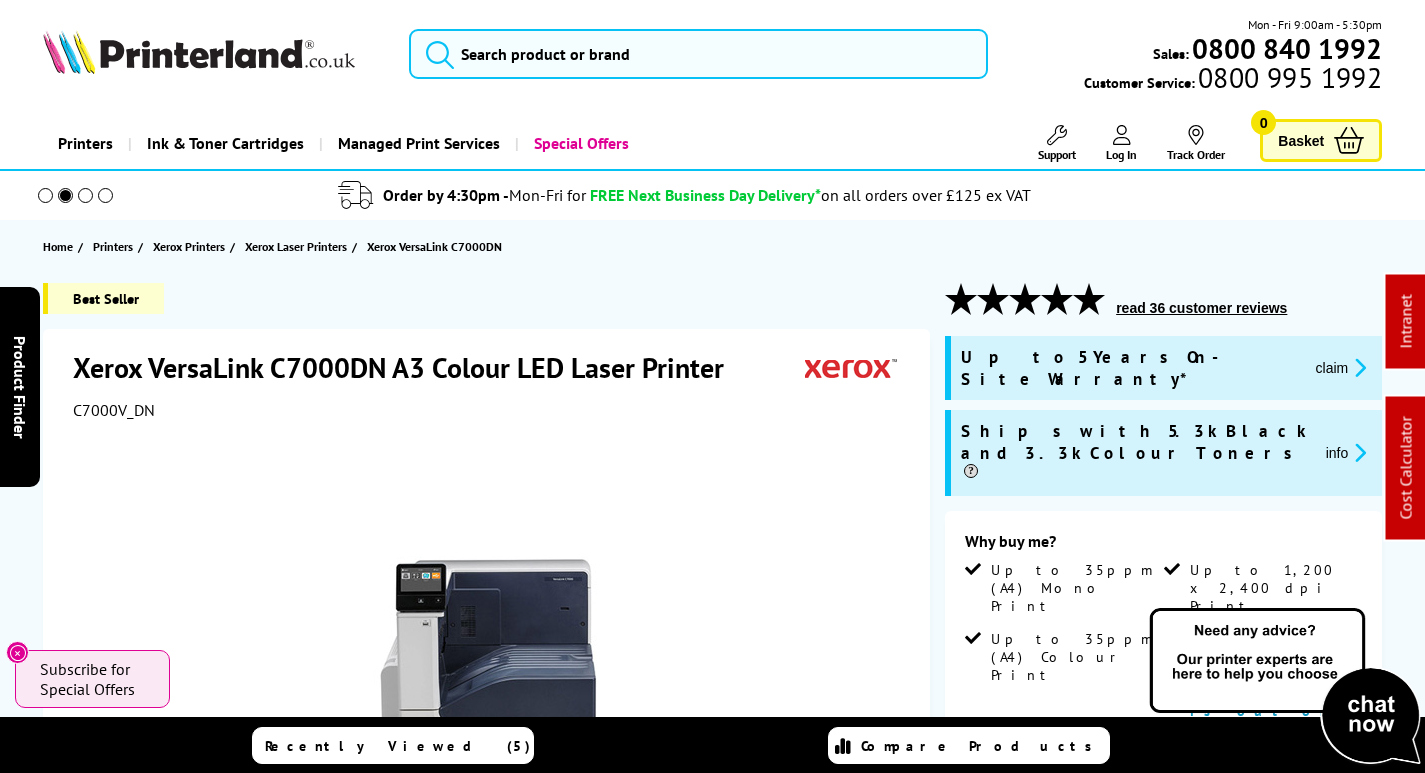 type 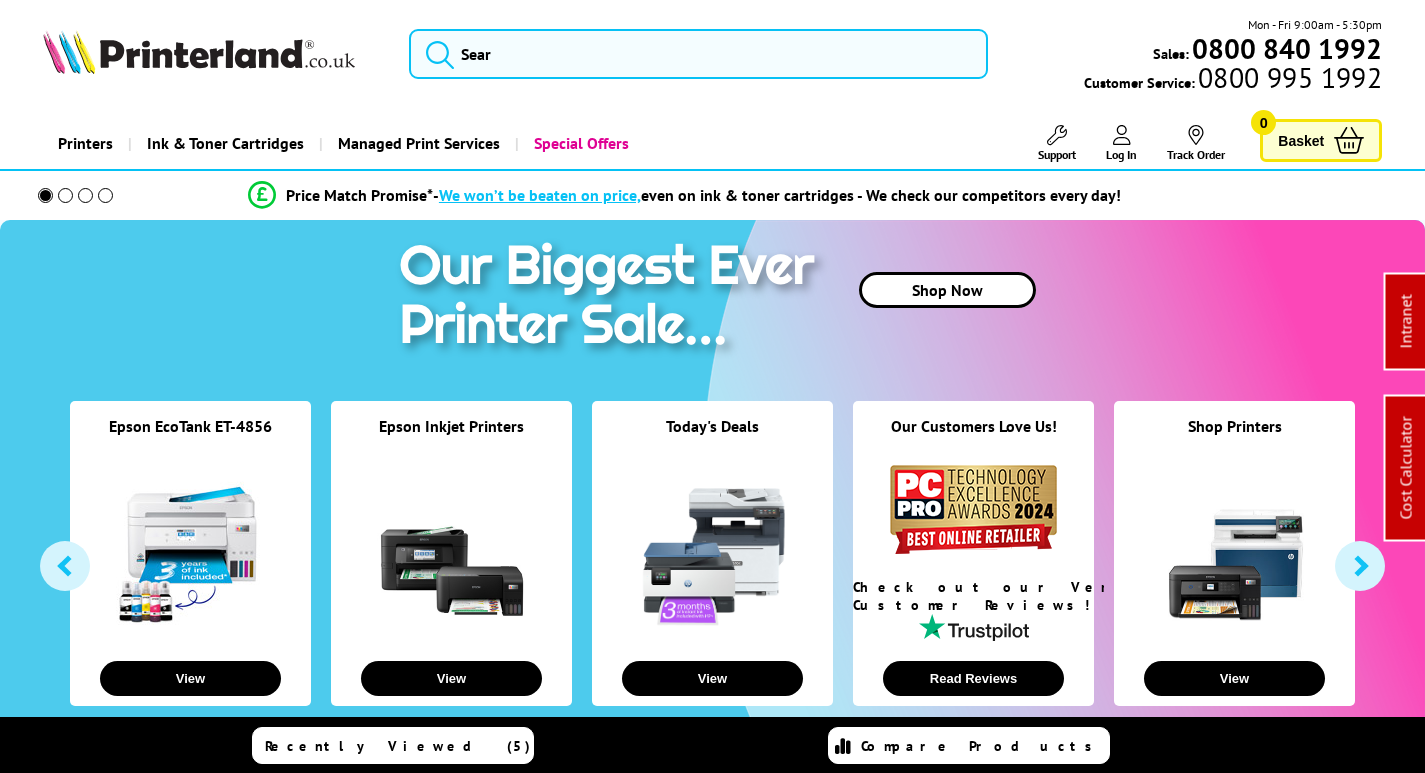 scroll, scrollTop: 0, scrollLeft: 0, axis: both 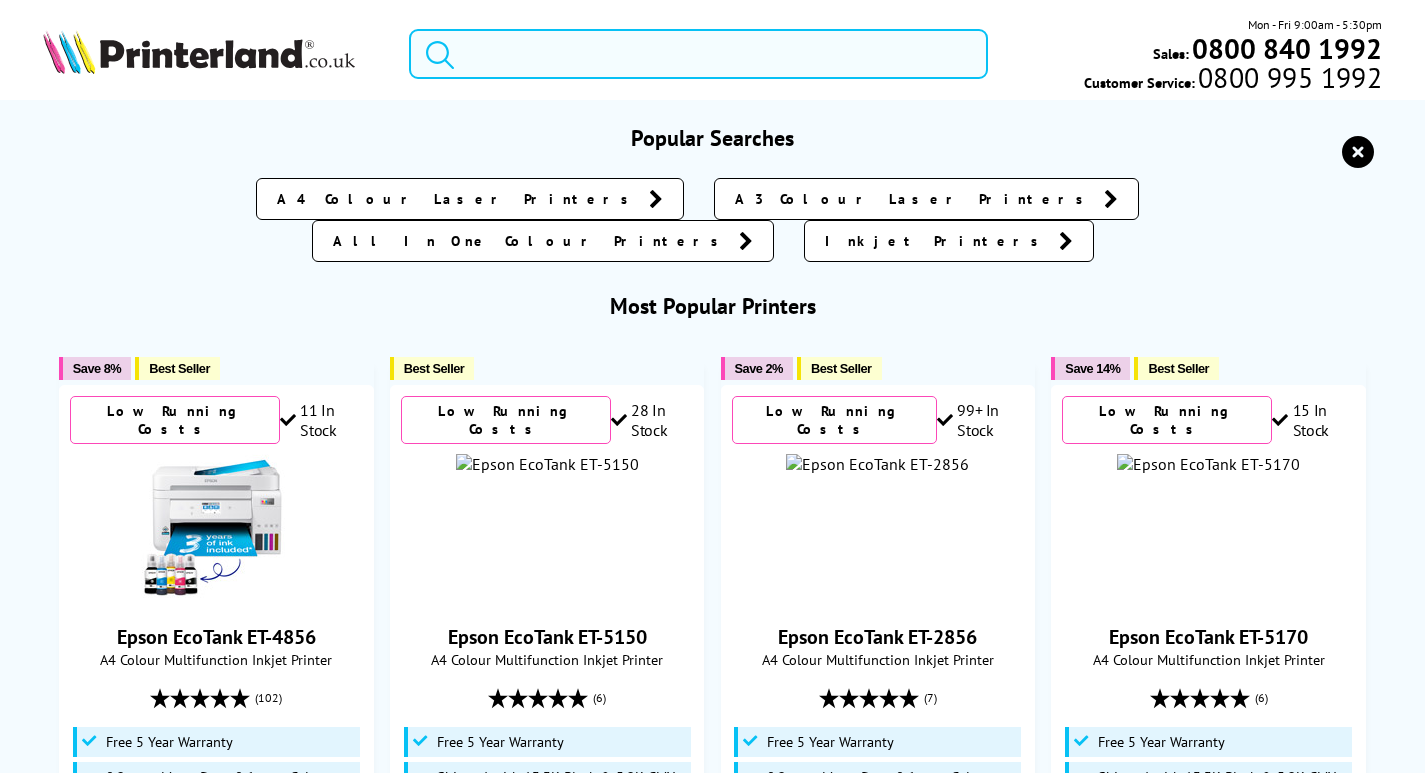 click at bounding box center (698, 54) 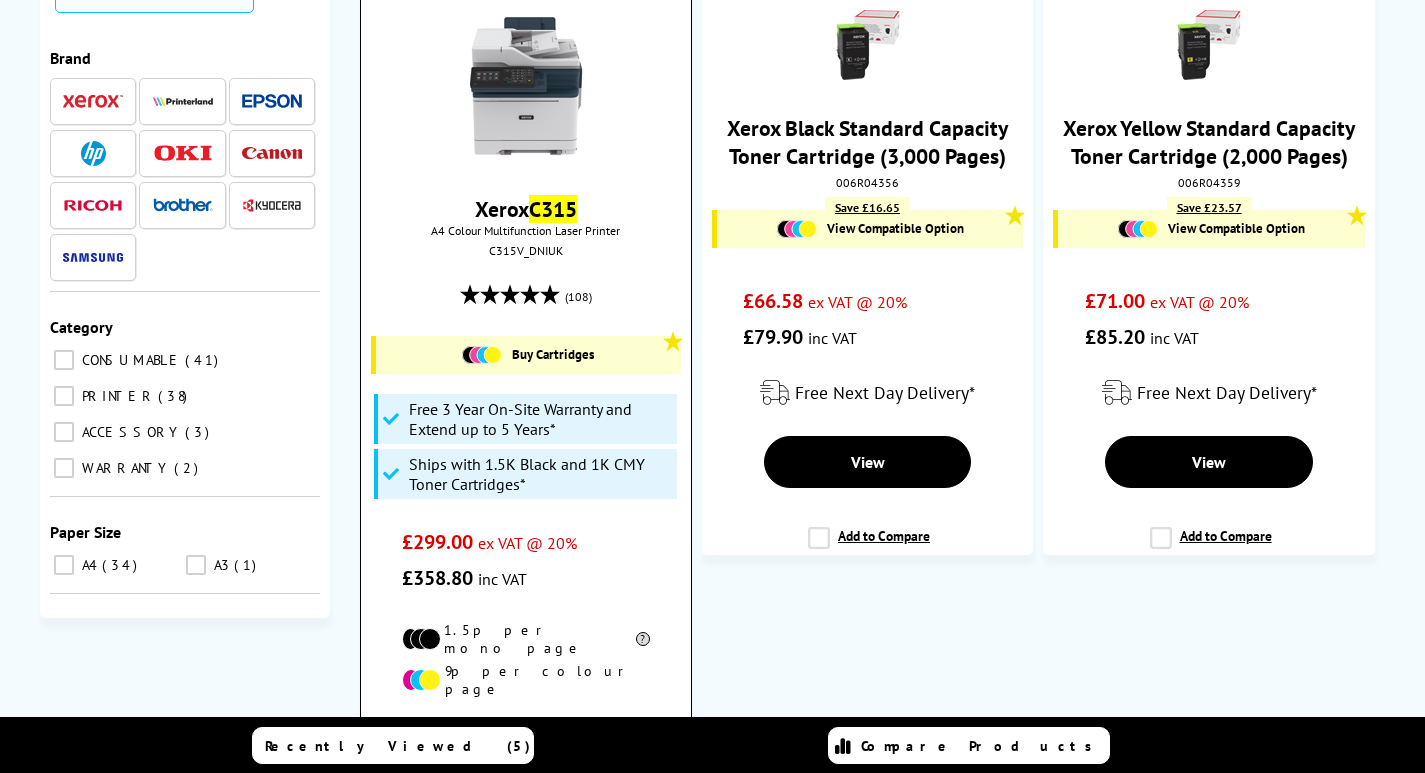 scroll, scrollTop: 300, scrollLeft: 0, axis: vertical 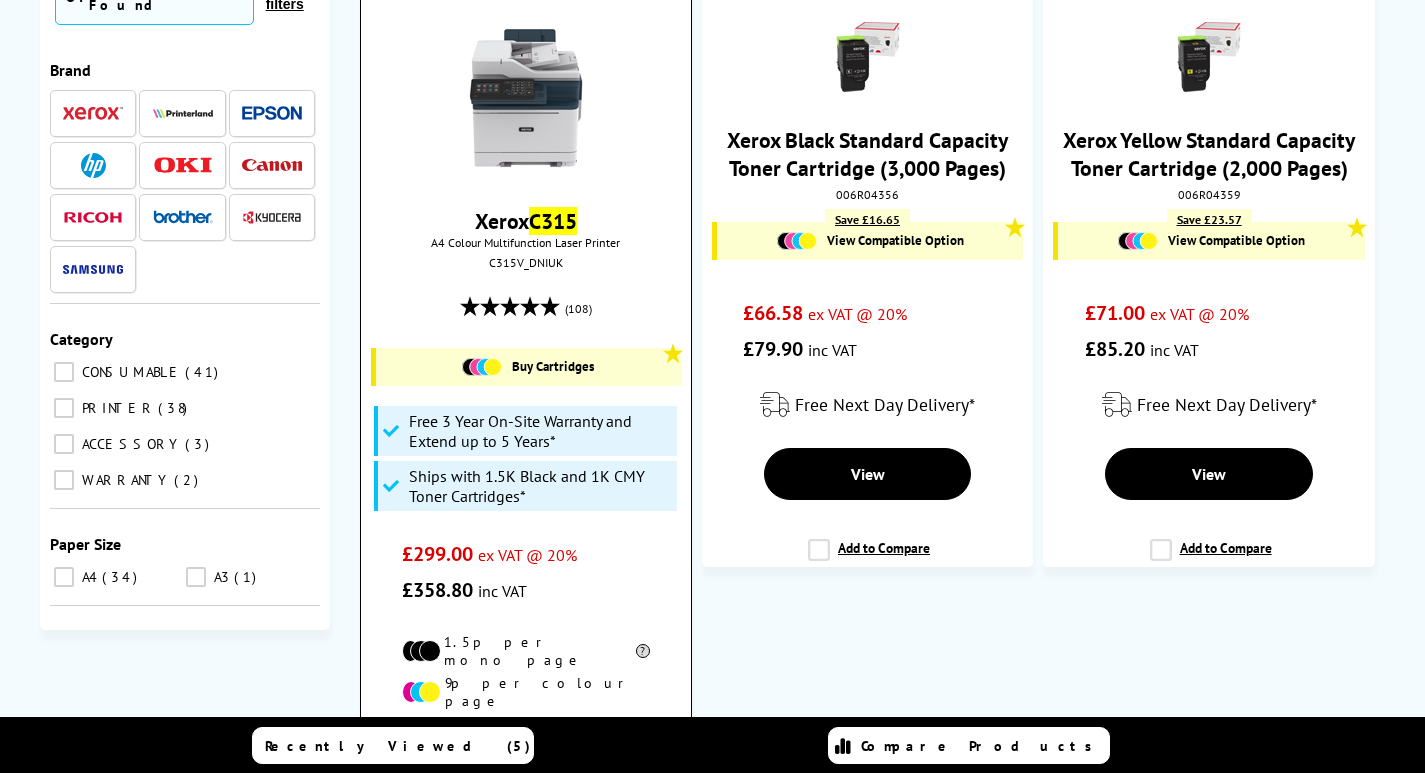 type on "c315" 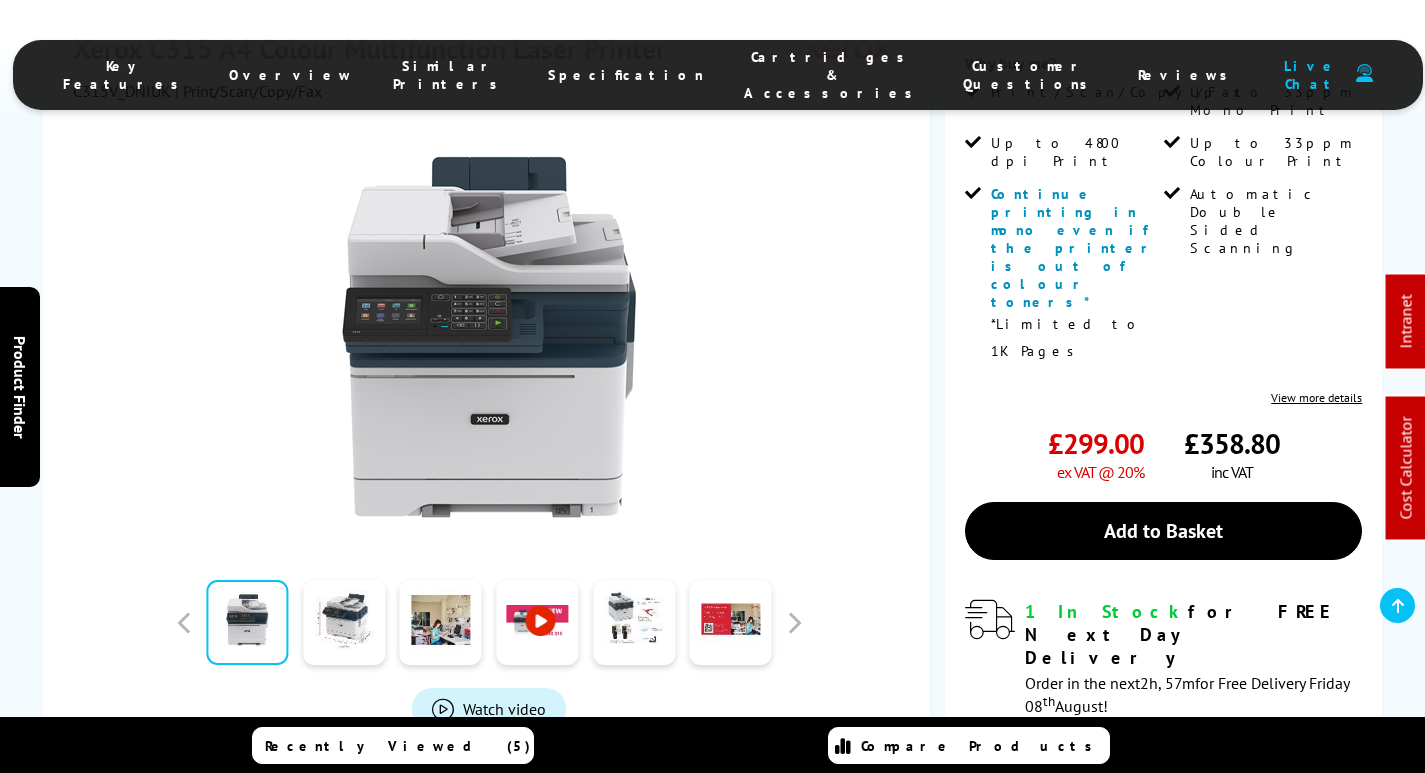 scroll, scrollTop: 500, scrollLeft: 0, axis: vertical 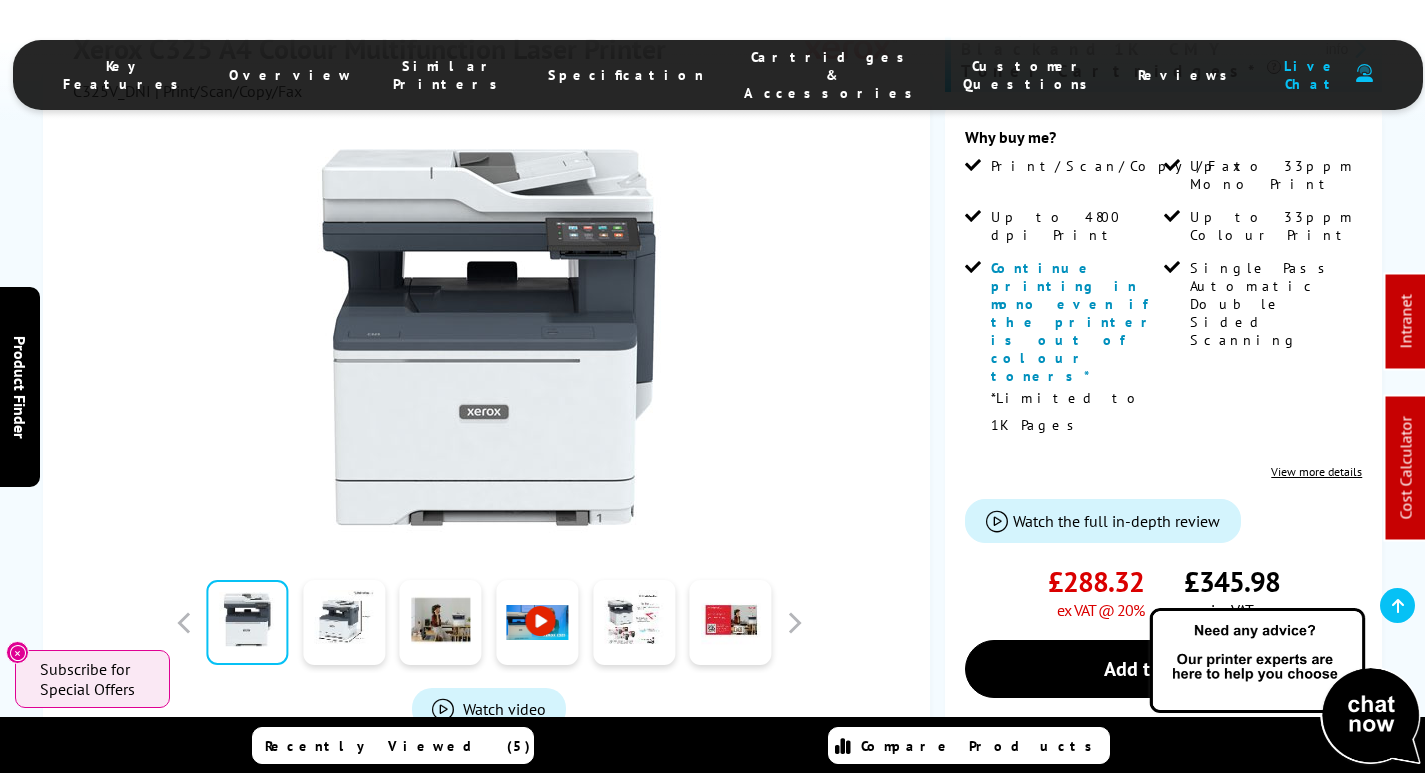 click on "Cartridges & Accessories" at bounding box center (833, 75) 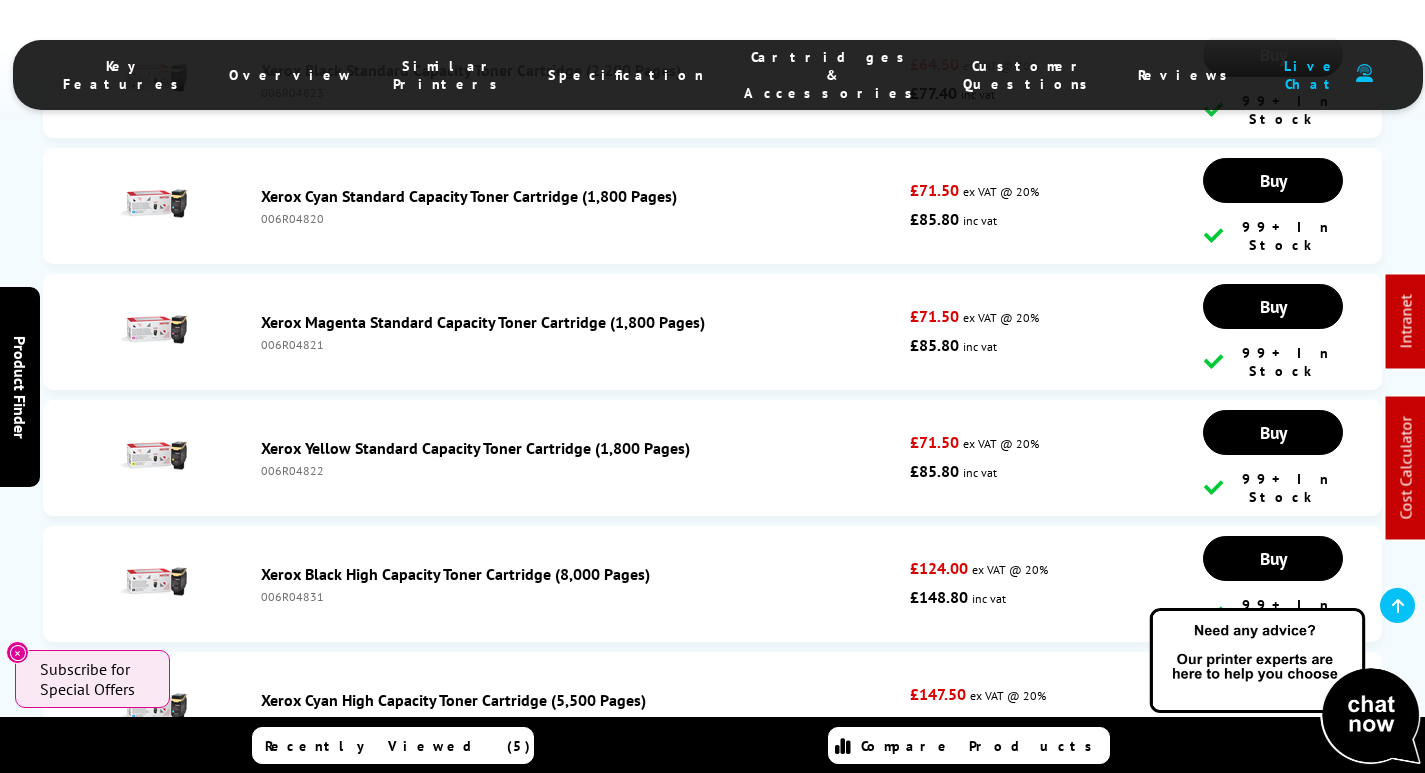 scroll, scrollTop: 8564, scrollLeft: 0, axis: vertical 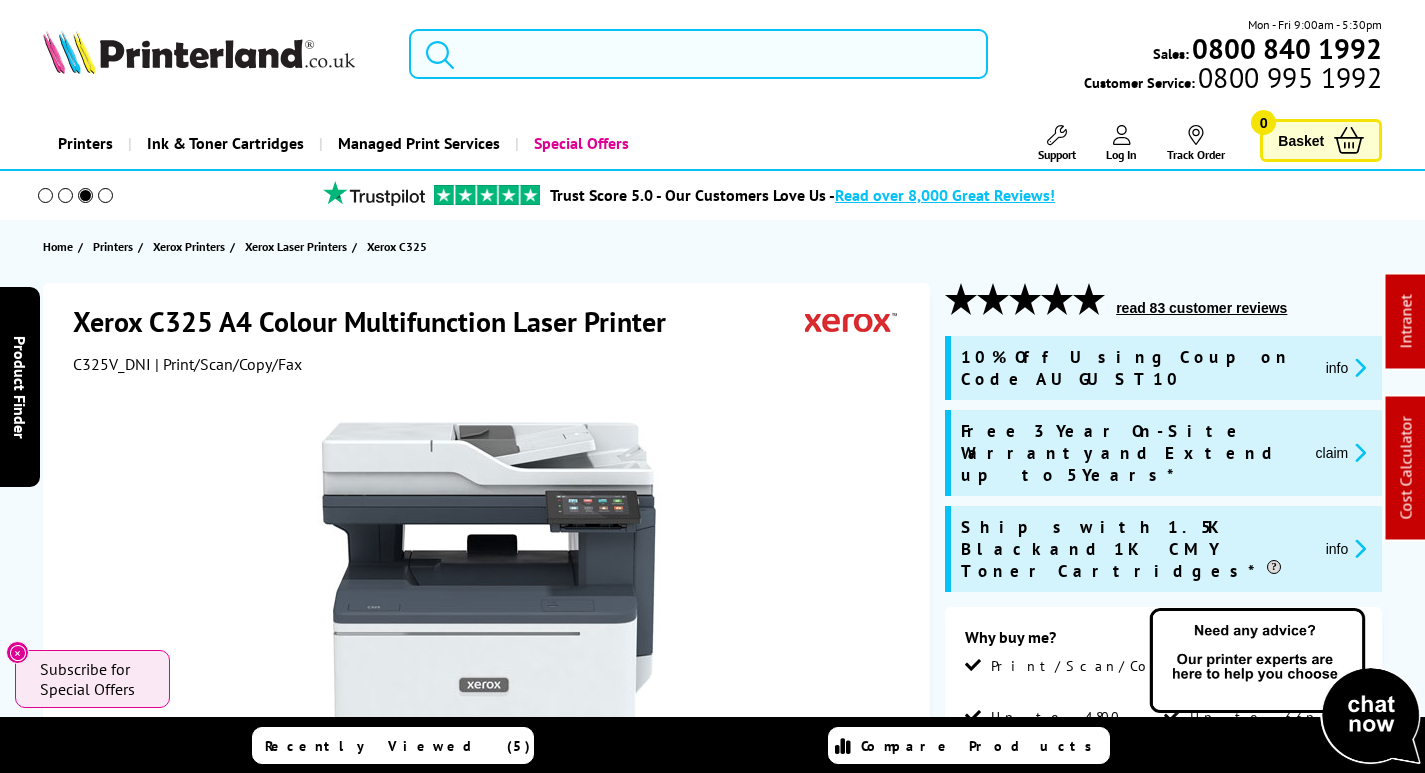 click at bounding box center [698, 54] 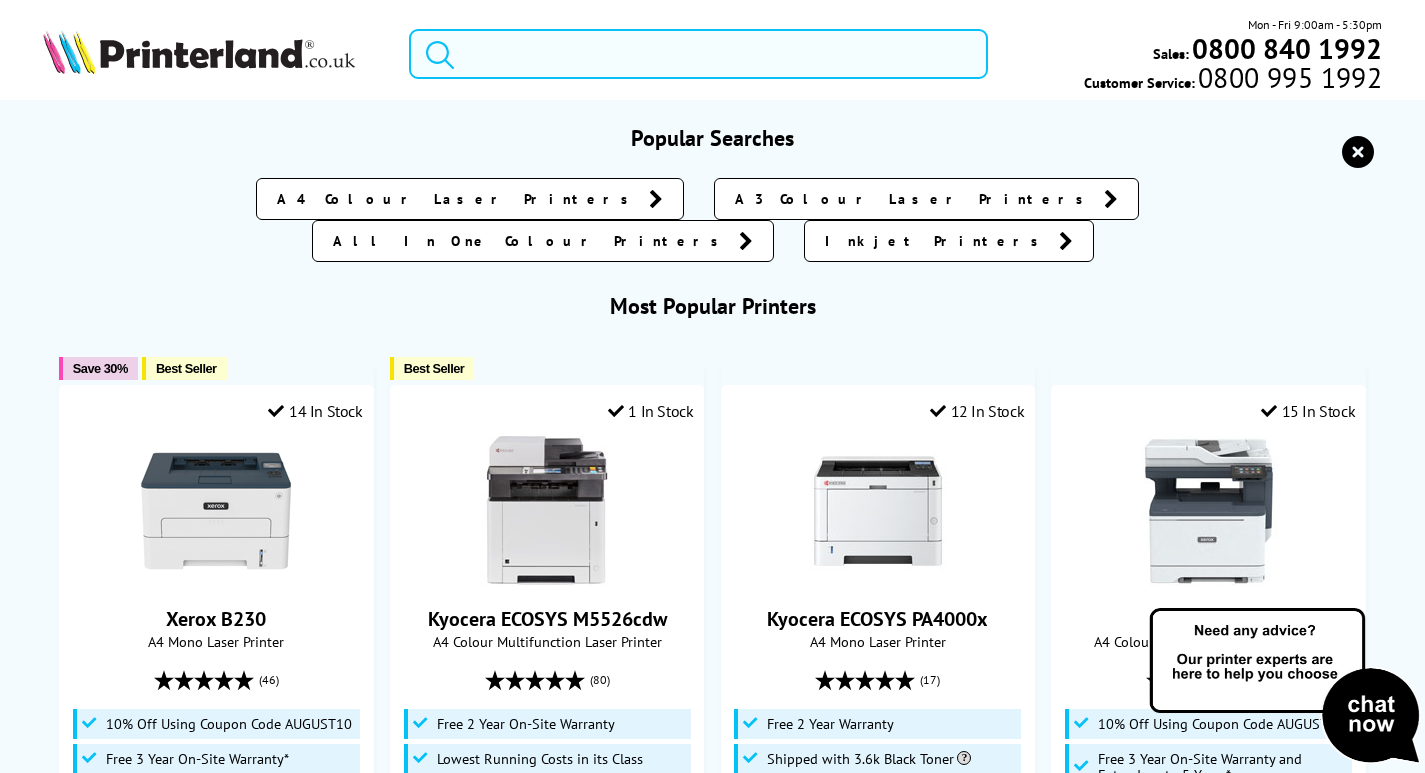click at bounding box center (698, 54) 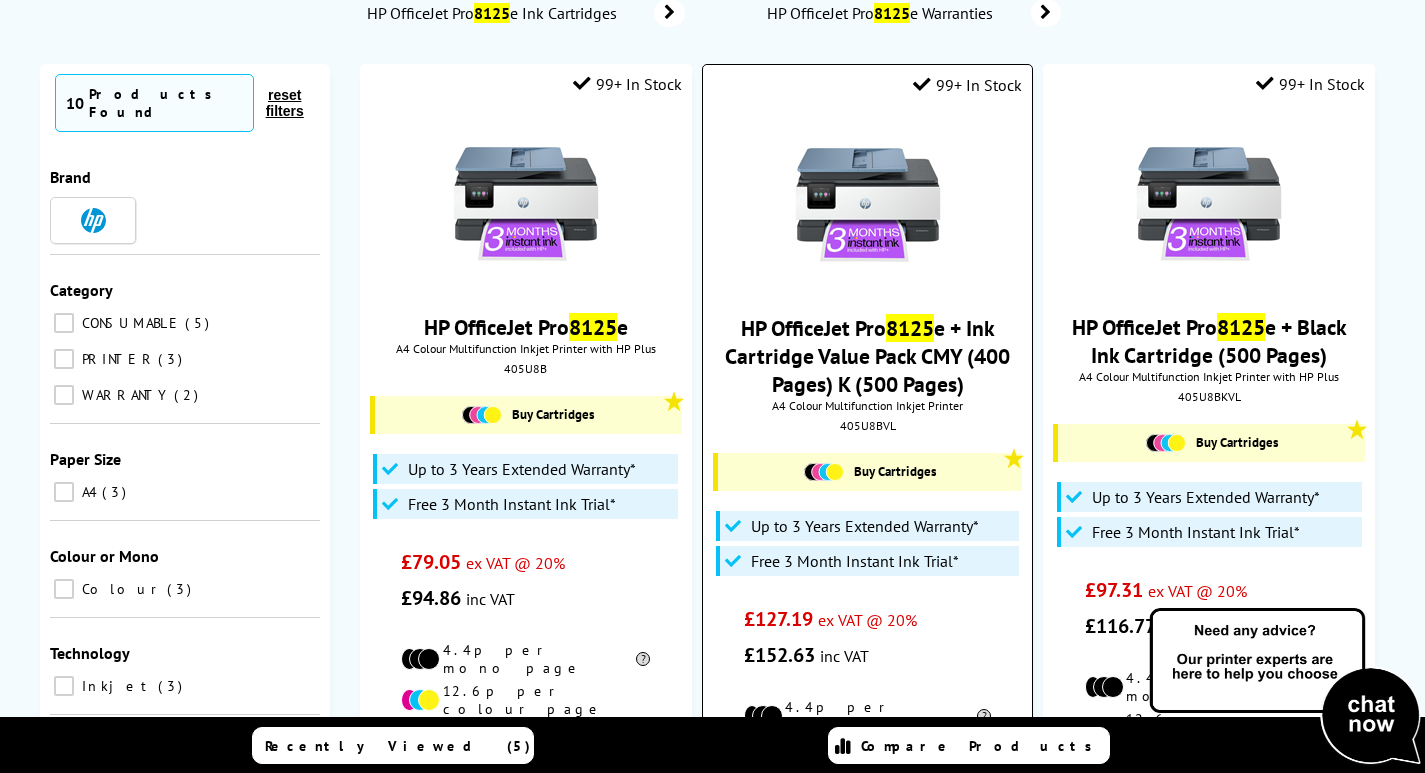 scroll, scrollTop: 0, scrollLeft: 0, axis: both 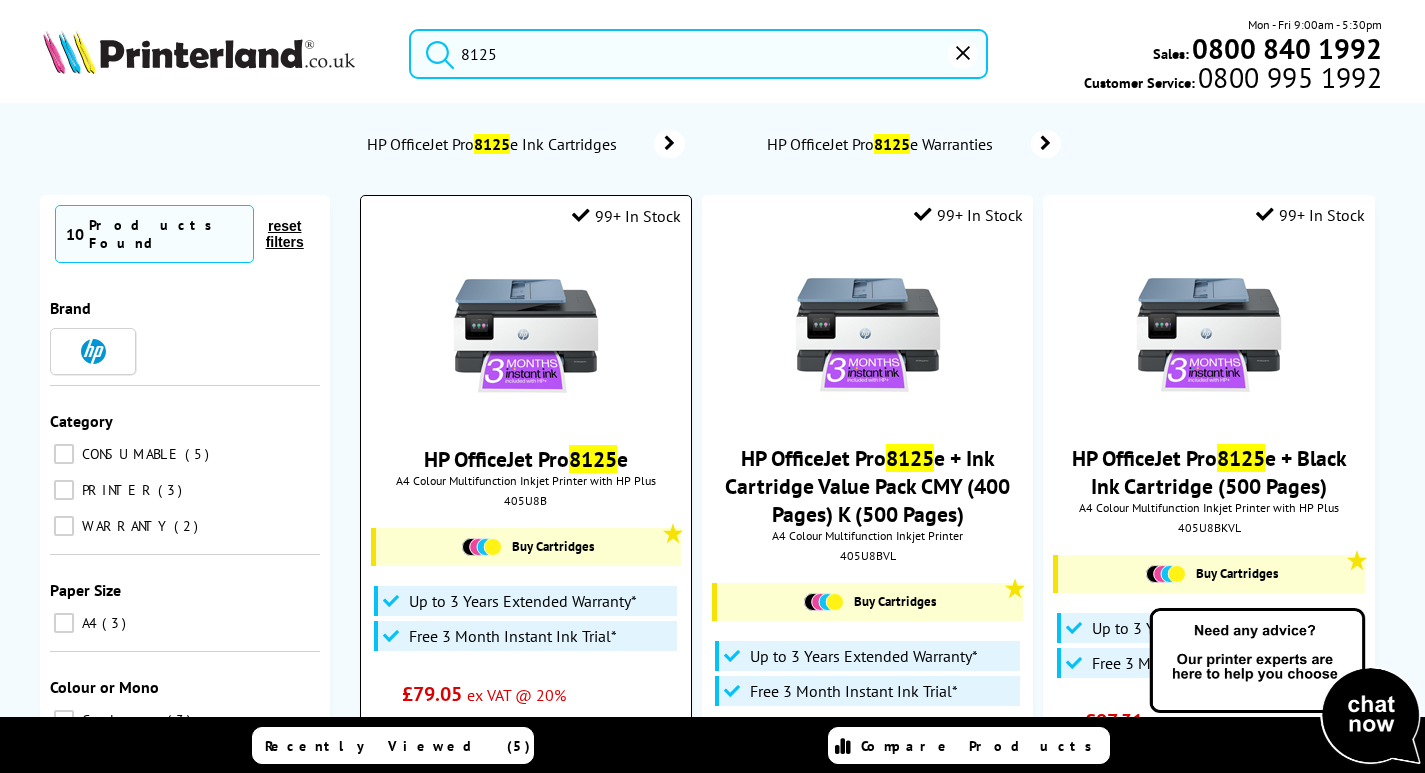 type on "8125" 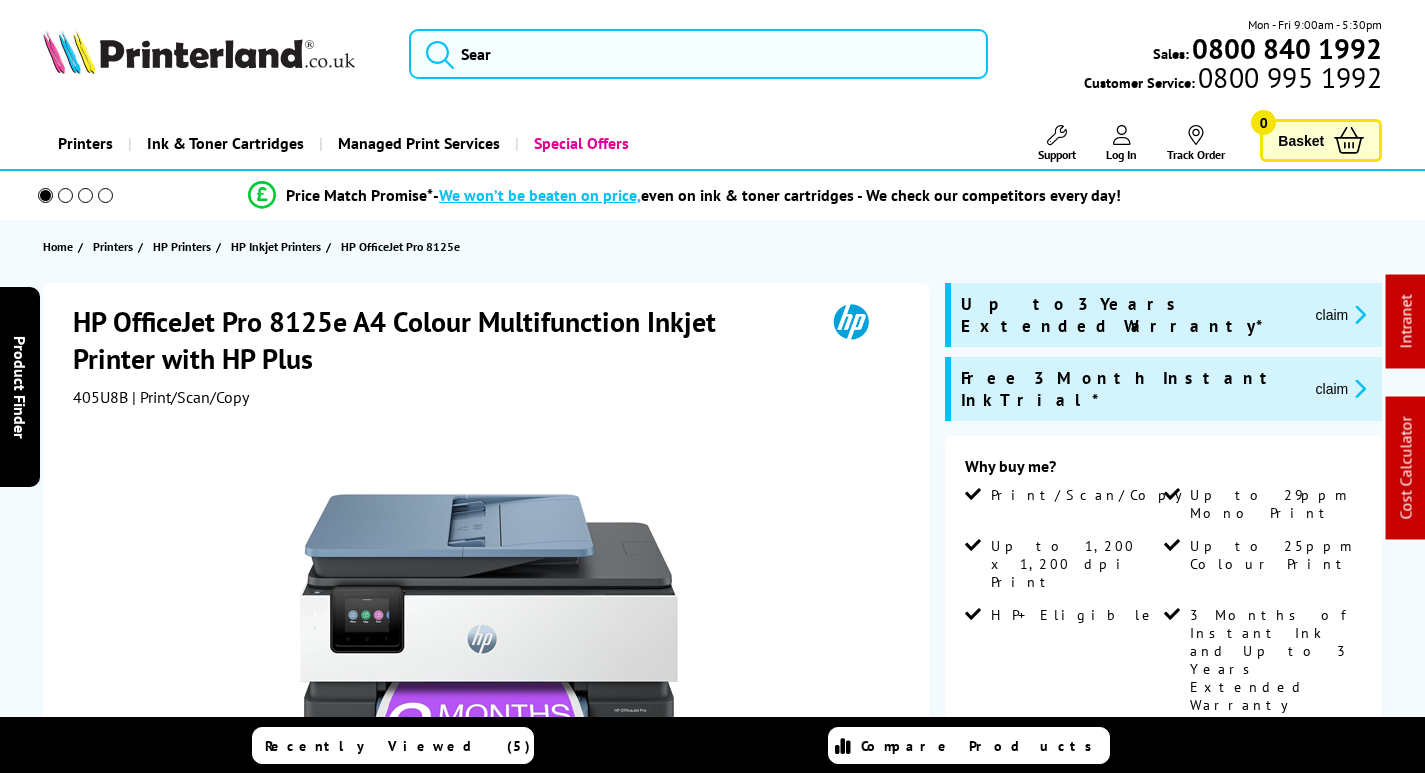 scroll, scrollTop: 0, scrollLeft: 0, axis: both 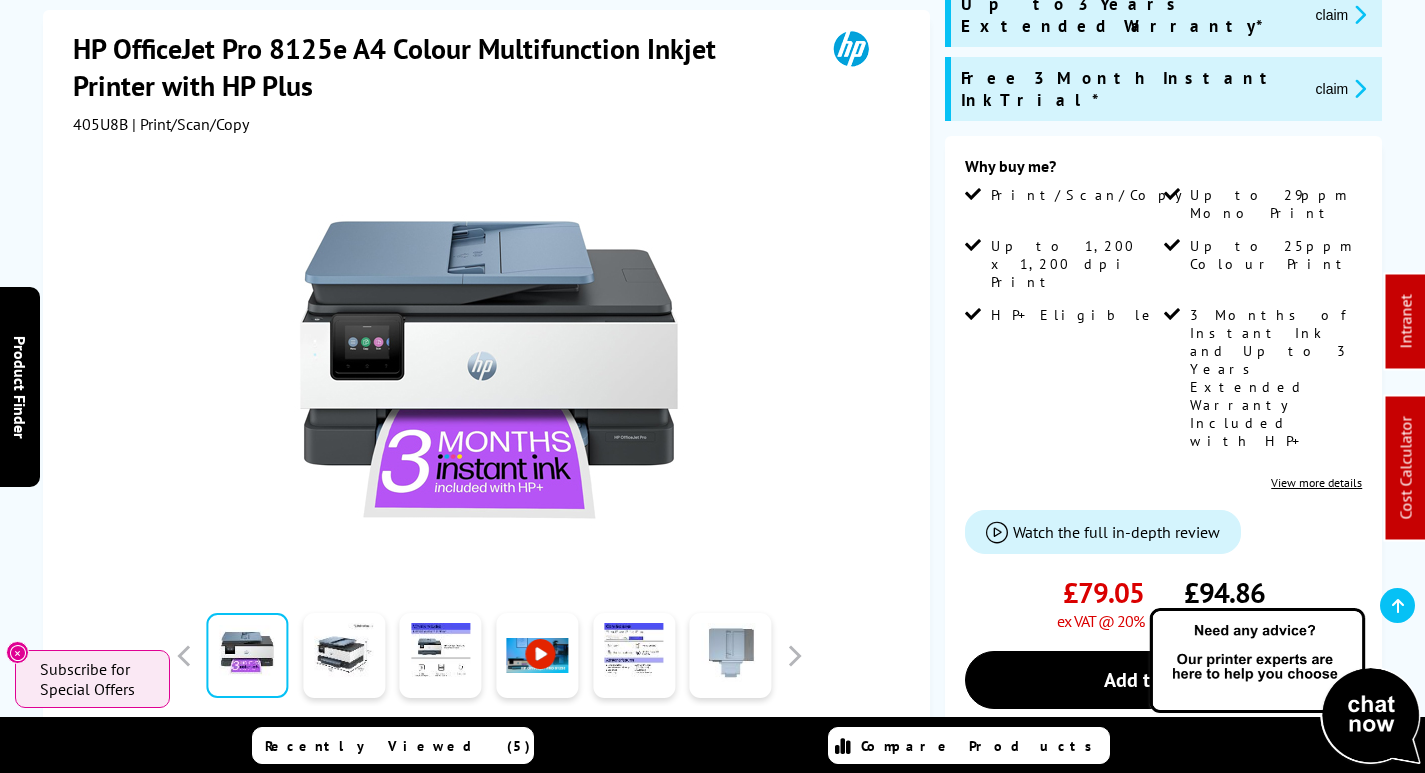 click at bounding box center [731, 656] 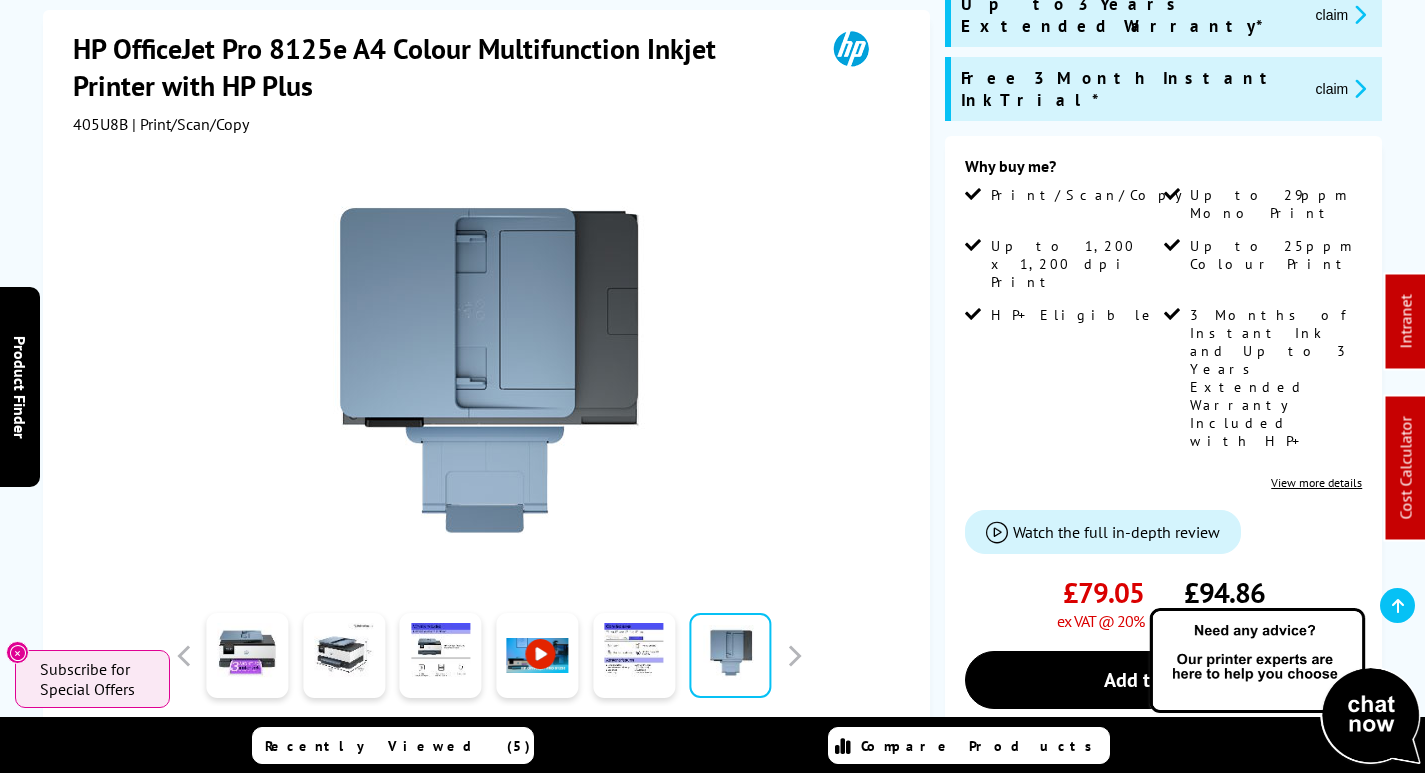 click at bounding box center (731, 656) 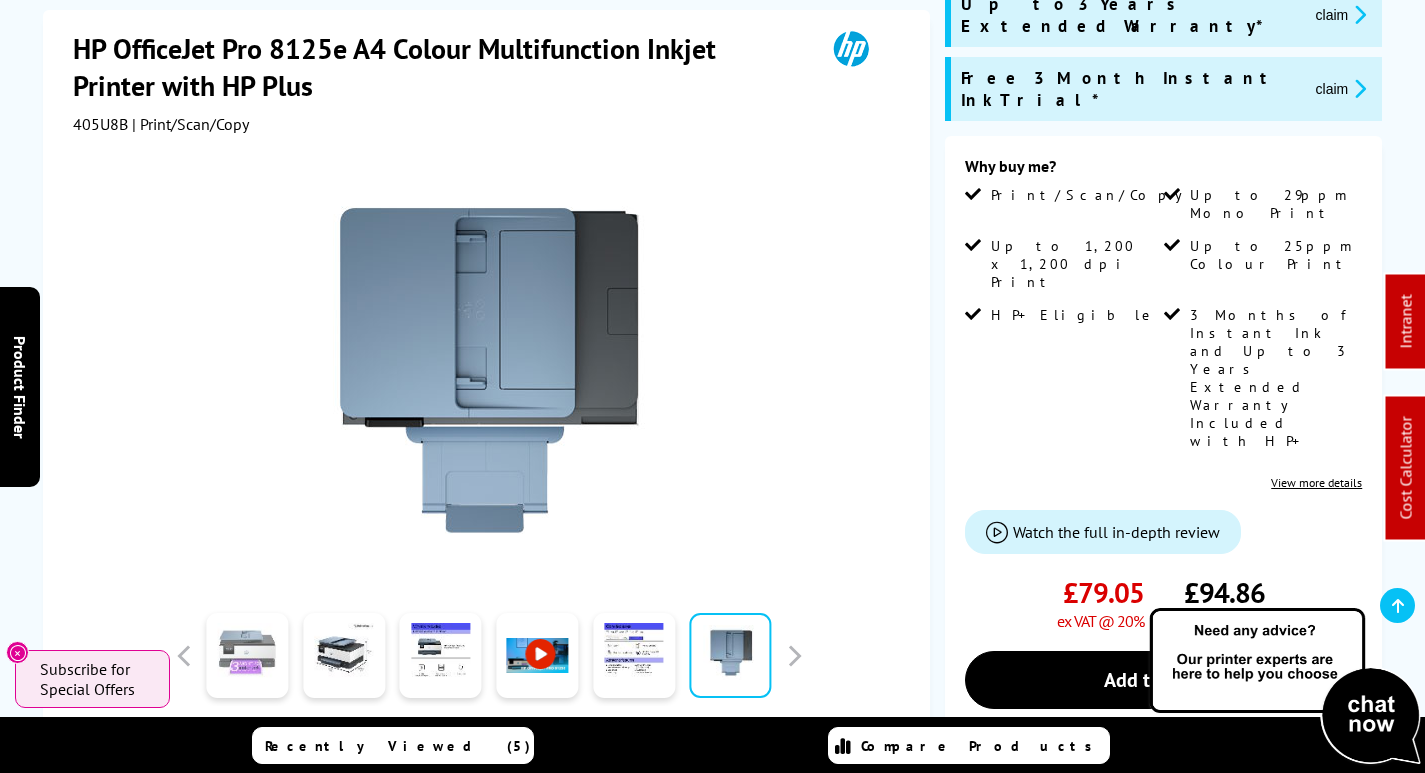 click at bounding box center [247, 656] 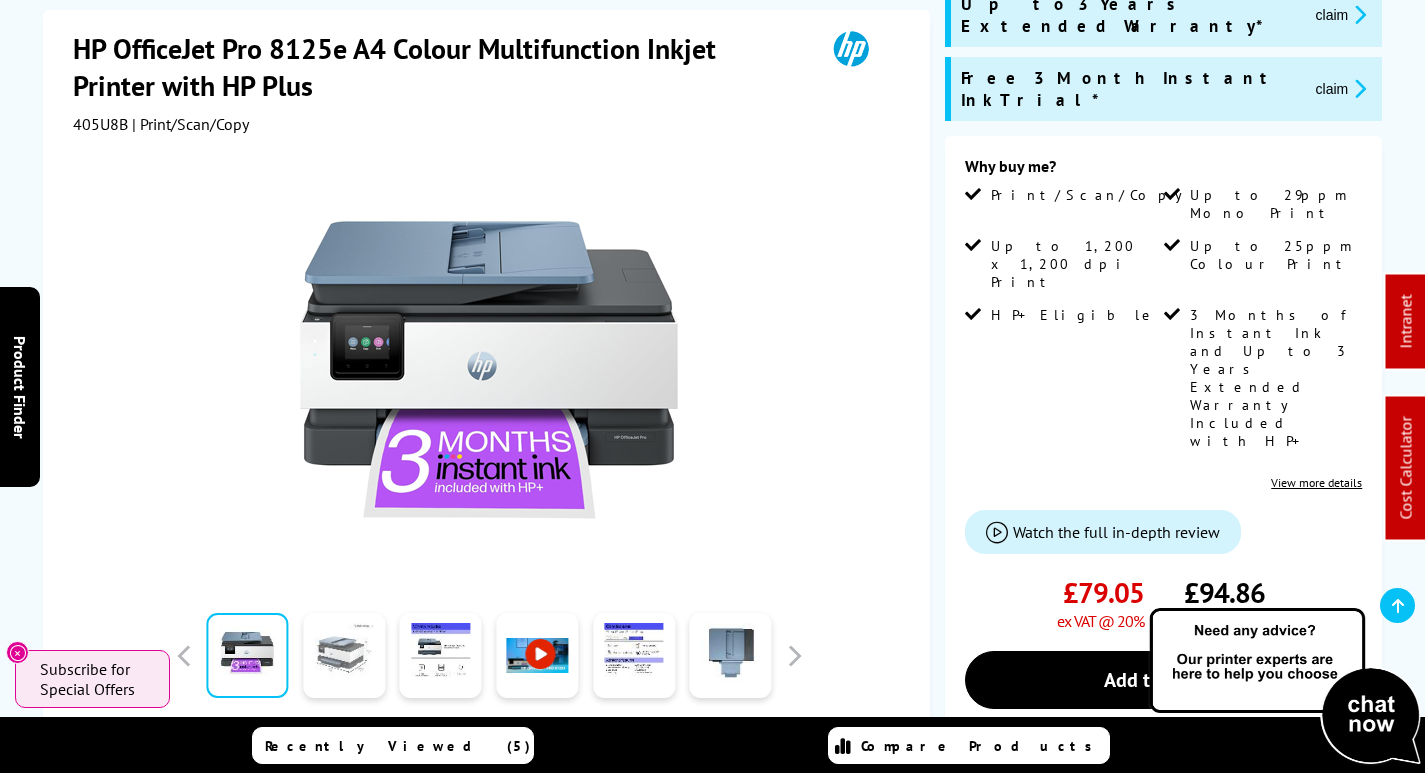 click at bounding box center [344, 656] 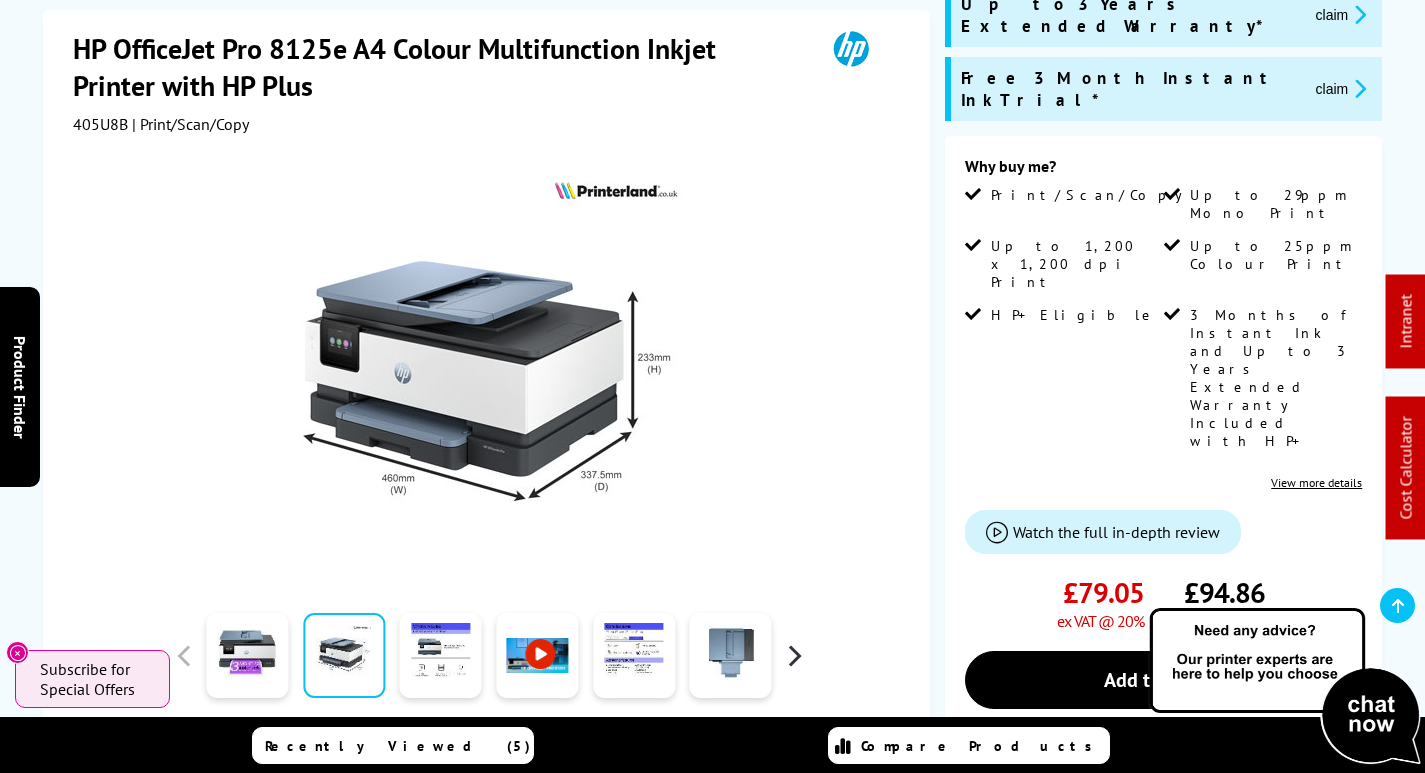 click at bounding box center (794, 656) 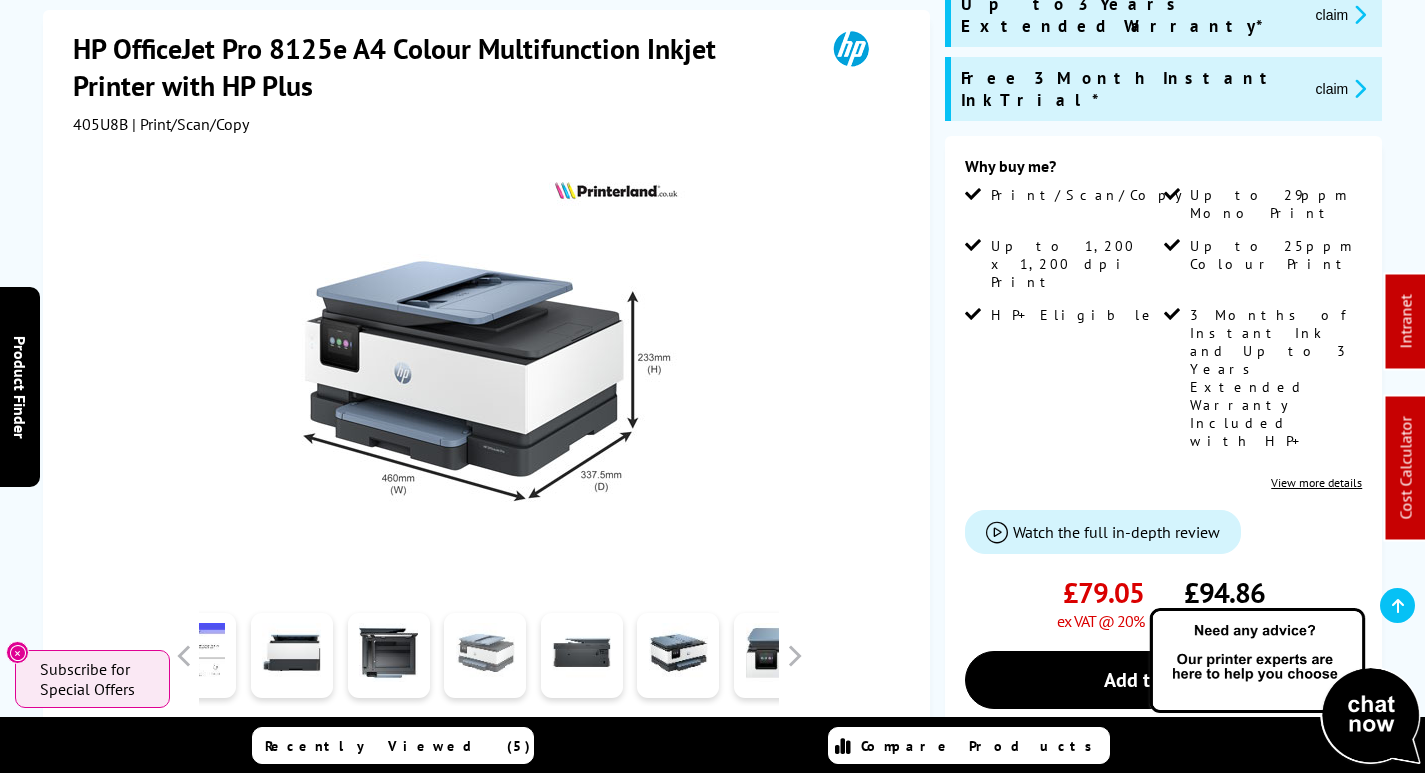 click at bounding box center [485, 656] 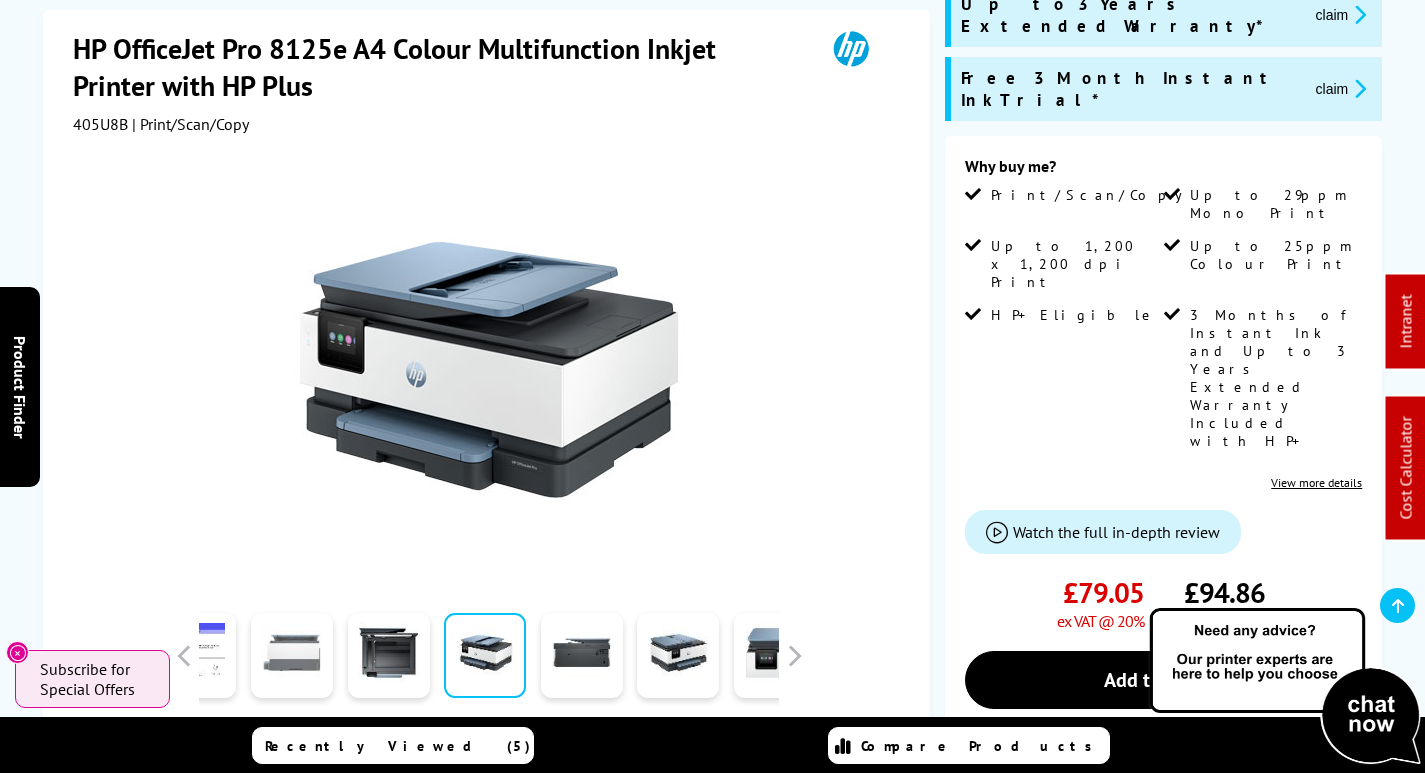 click at bounding box center (292, 656) 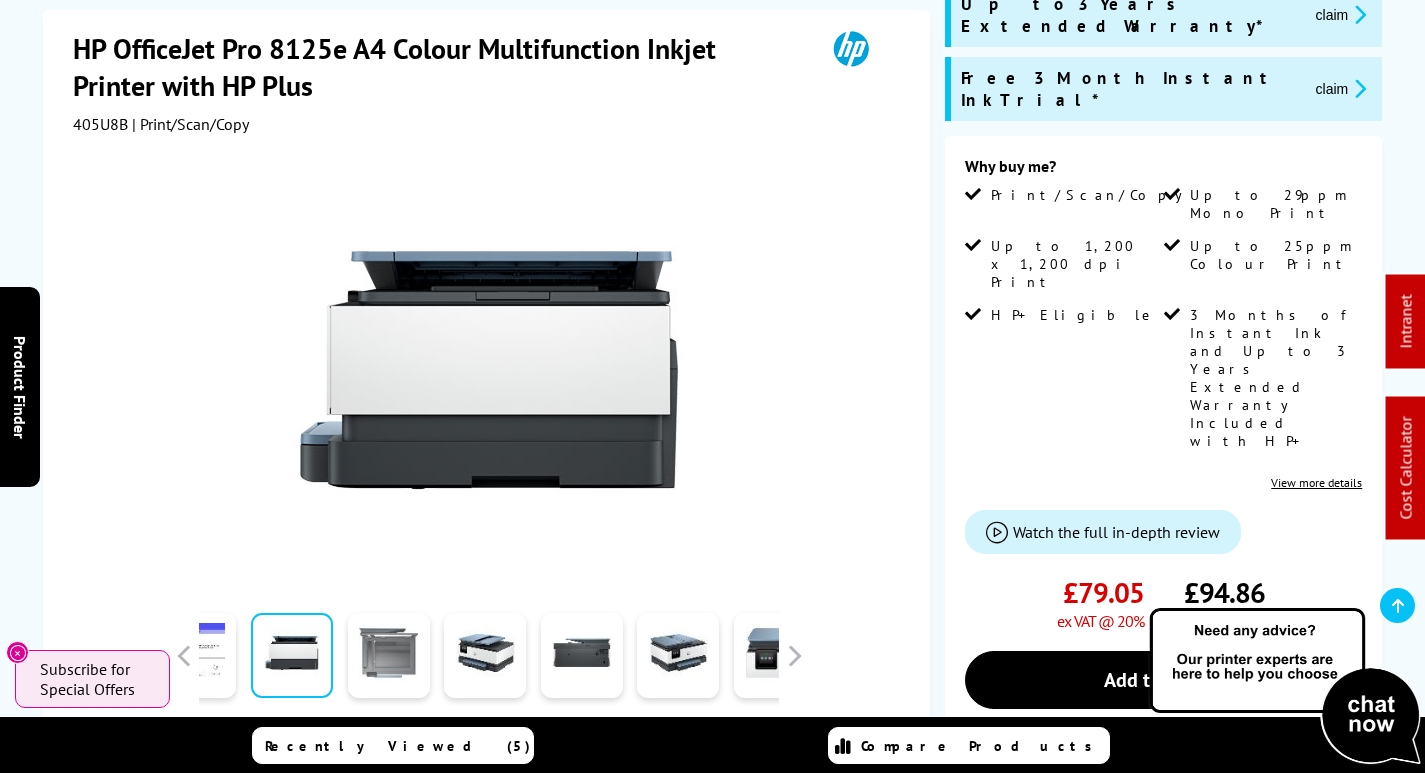 click at bounding box center (389, 656) 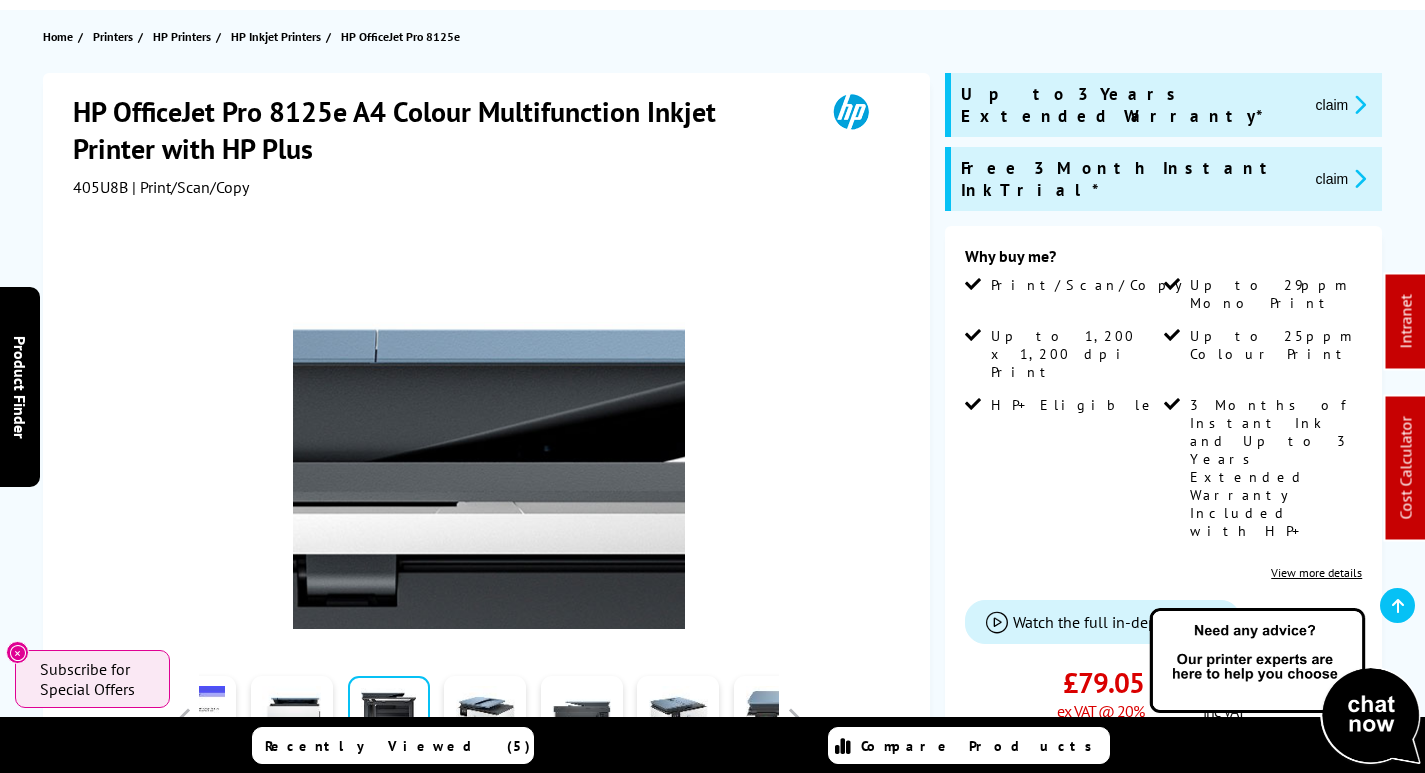 scroll, scrollTop: 0, scrollLeft: 0, axis: both 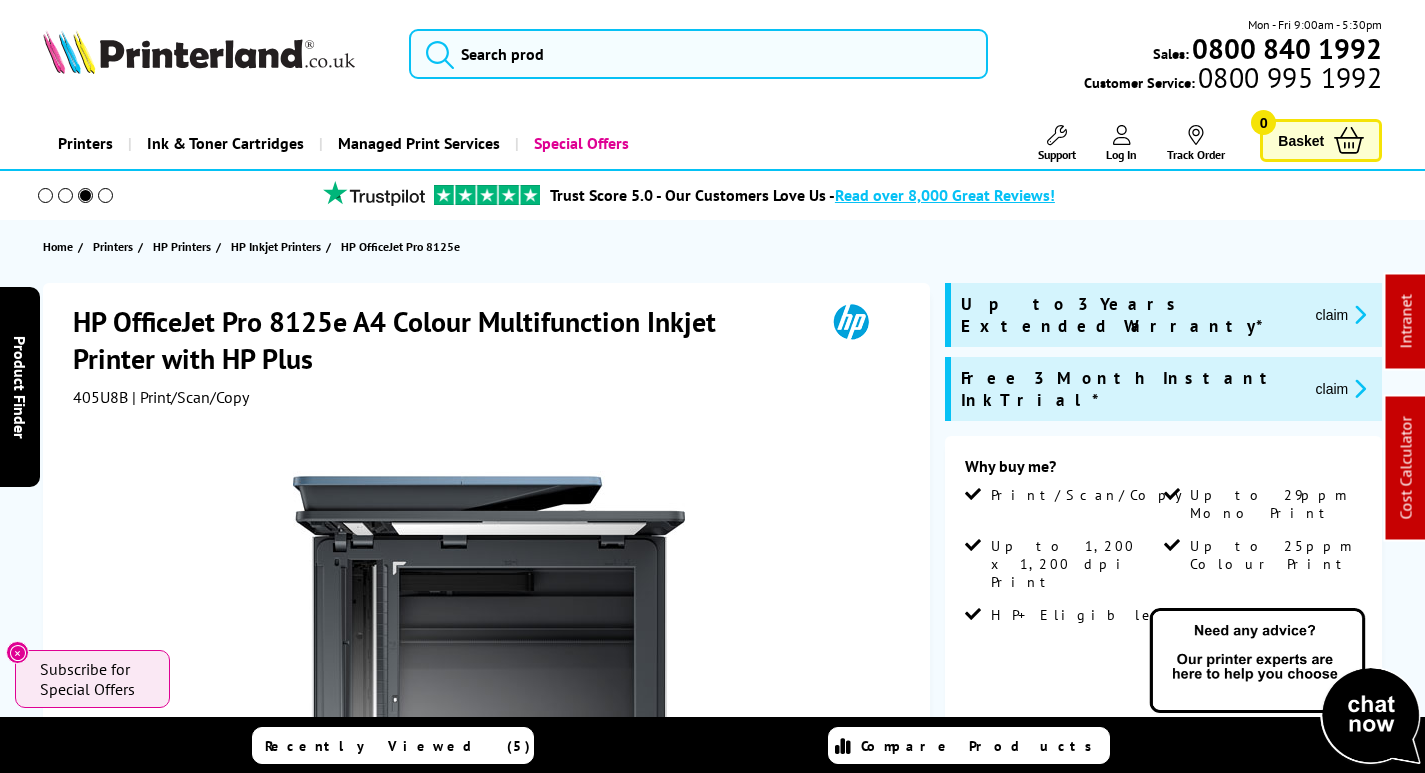 click at bounding box center [199, 52] 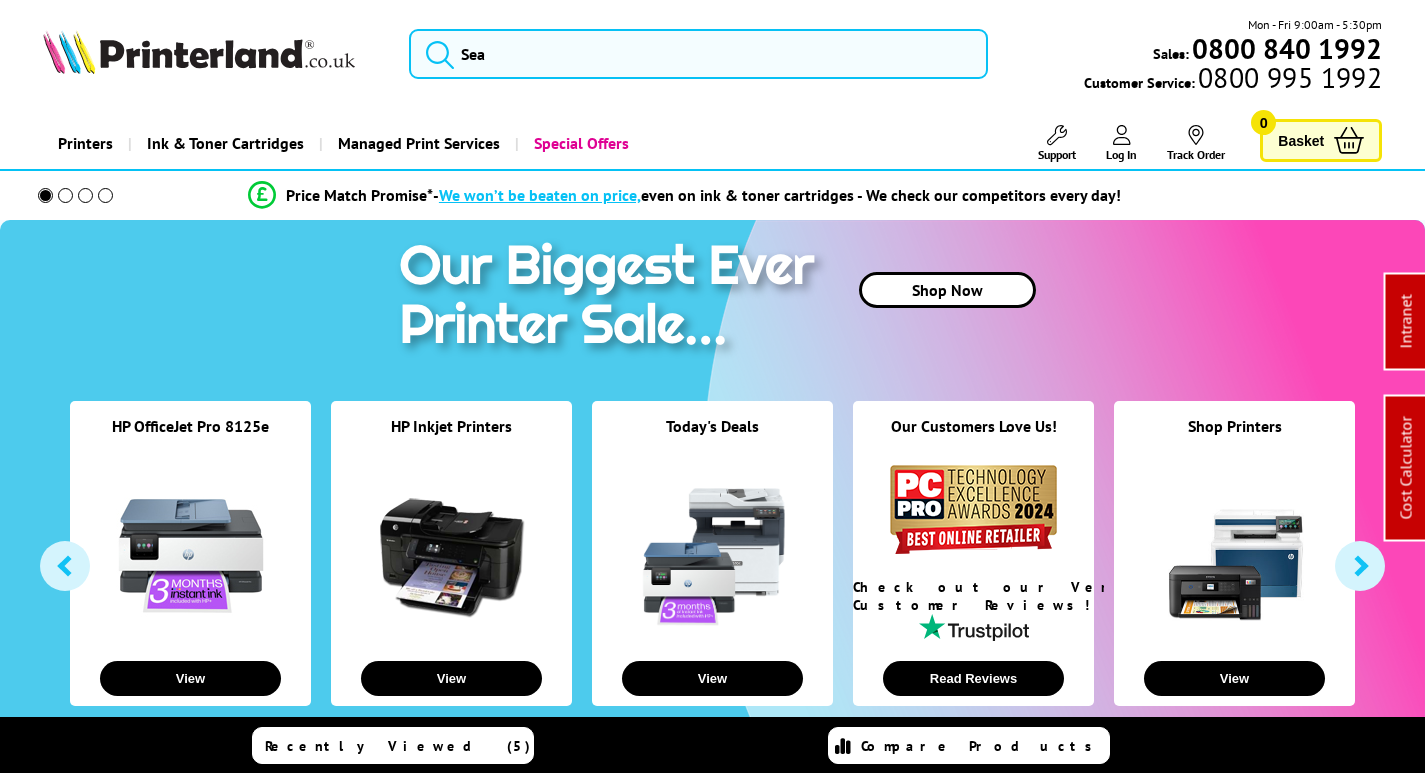 scroll, scrollTop: 0, scrollLeft: 0, axis: both 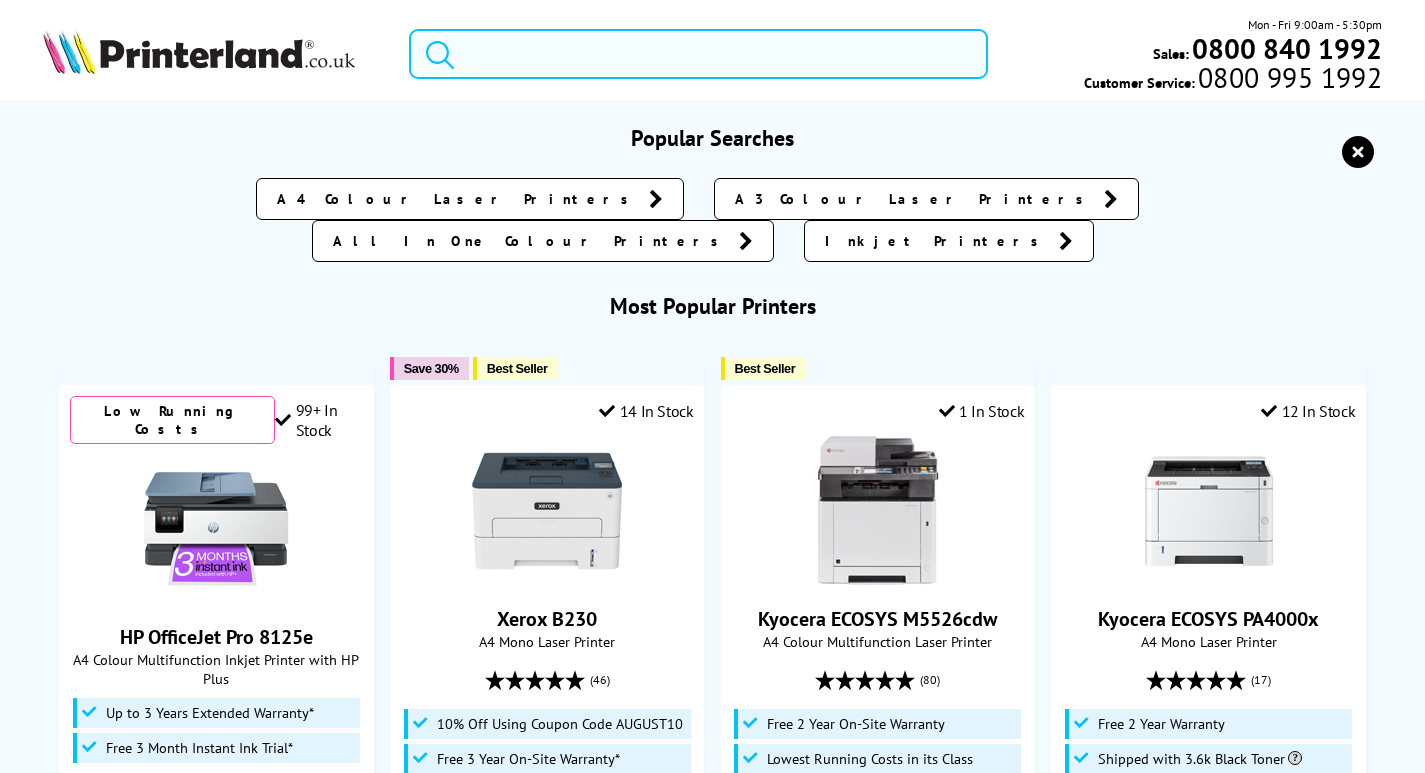 click at bounding box center [698, 54] 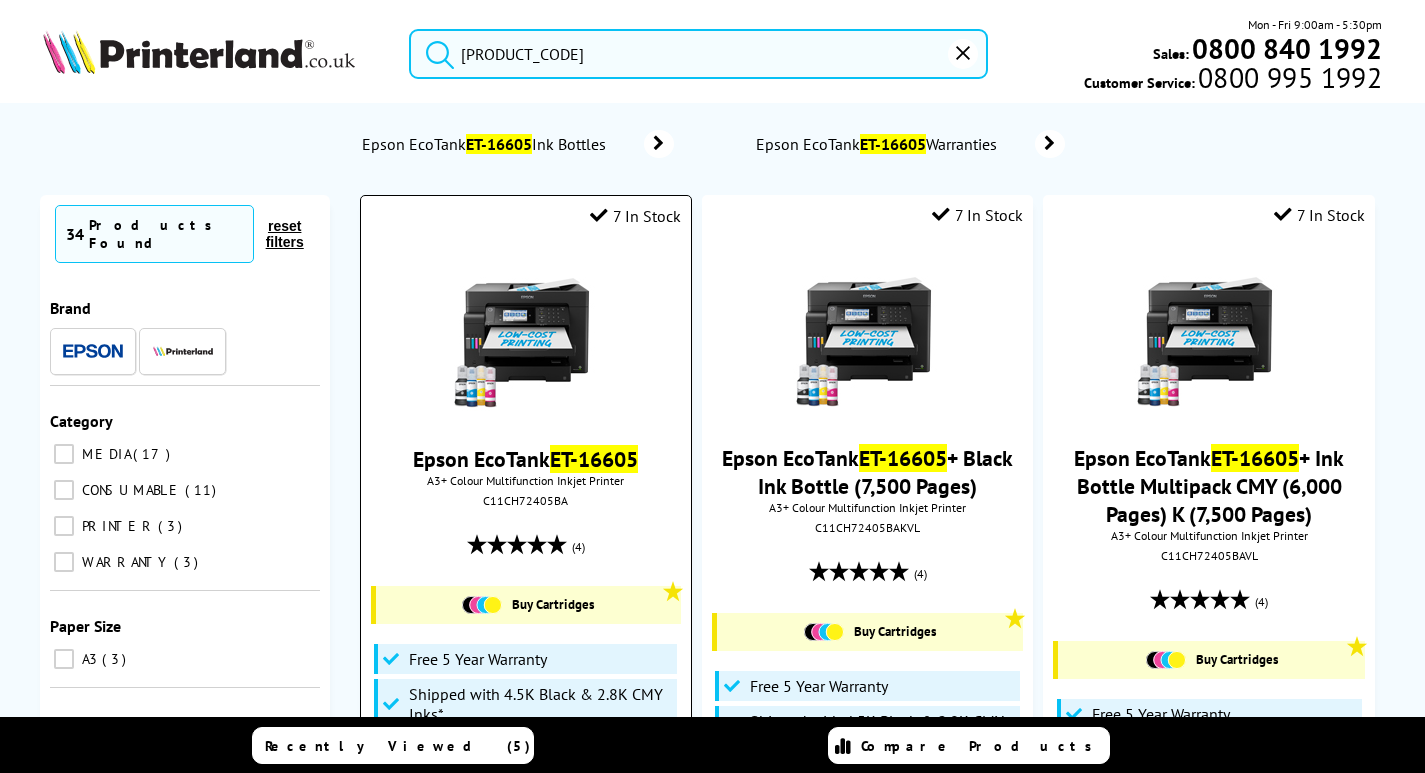 type on "et-16605" 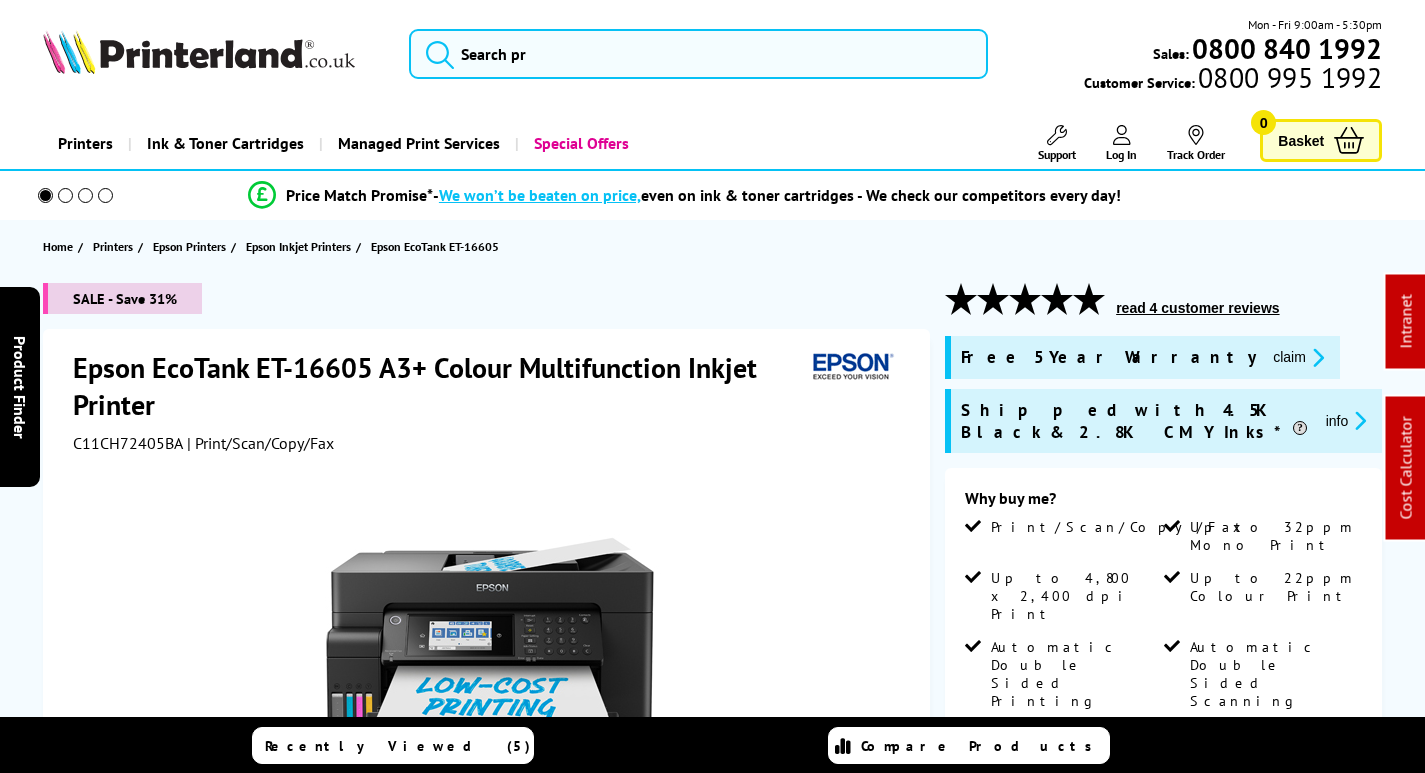 scroll, scrollTop: 0, scrollLeft: 0, axis: both 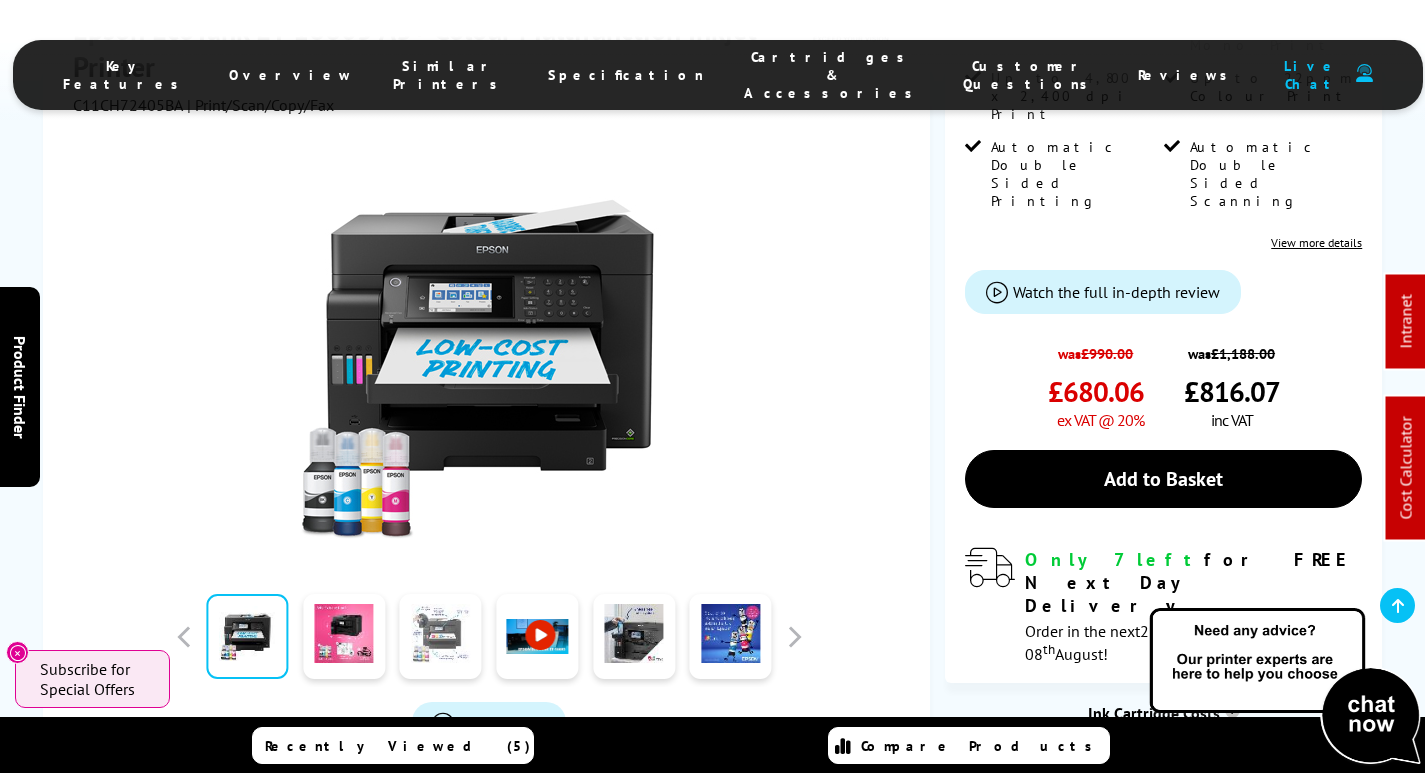 click at bounding box center [441, 636] 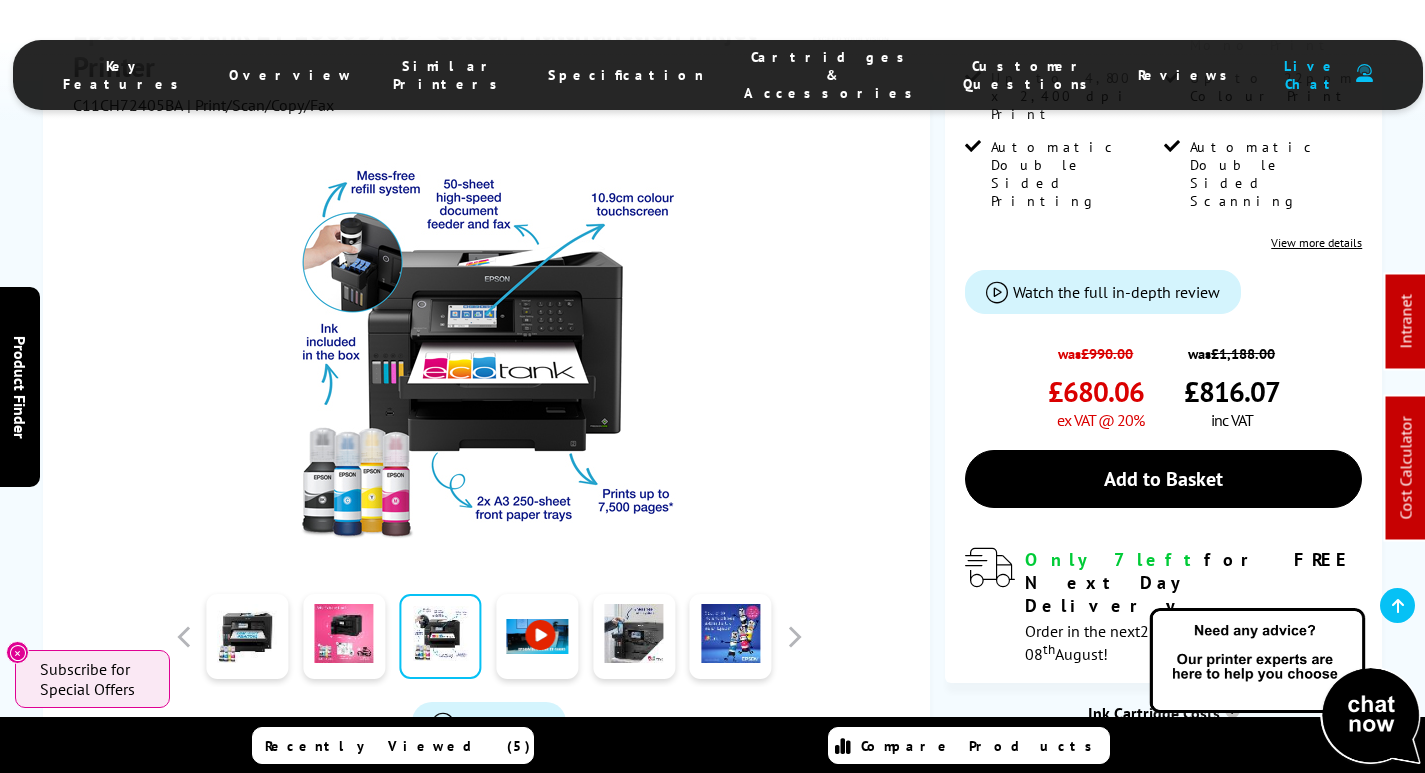 scroll, scrollTop: 0, scrollLeft: 0, axis: both 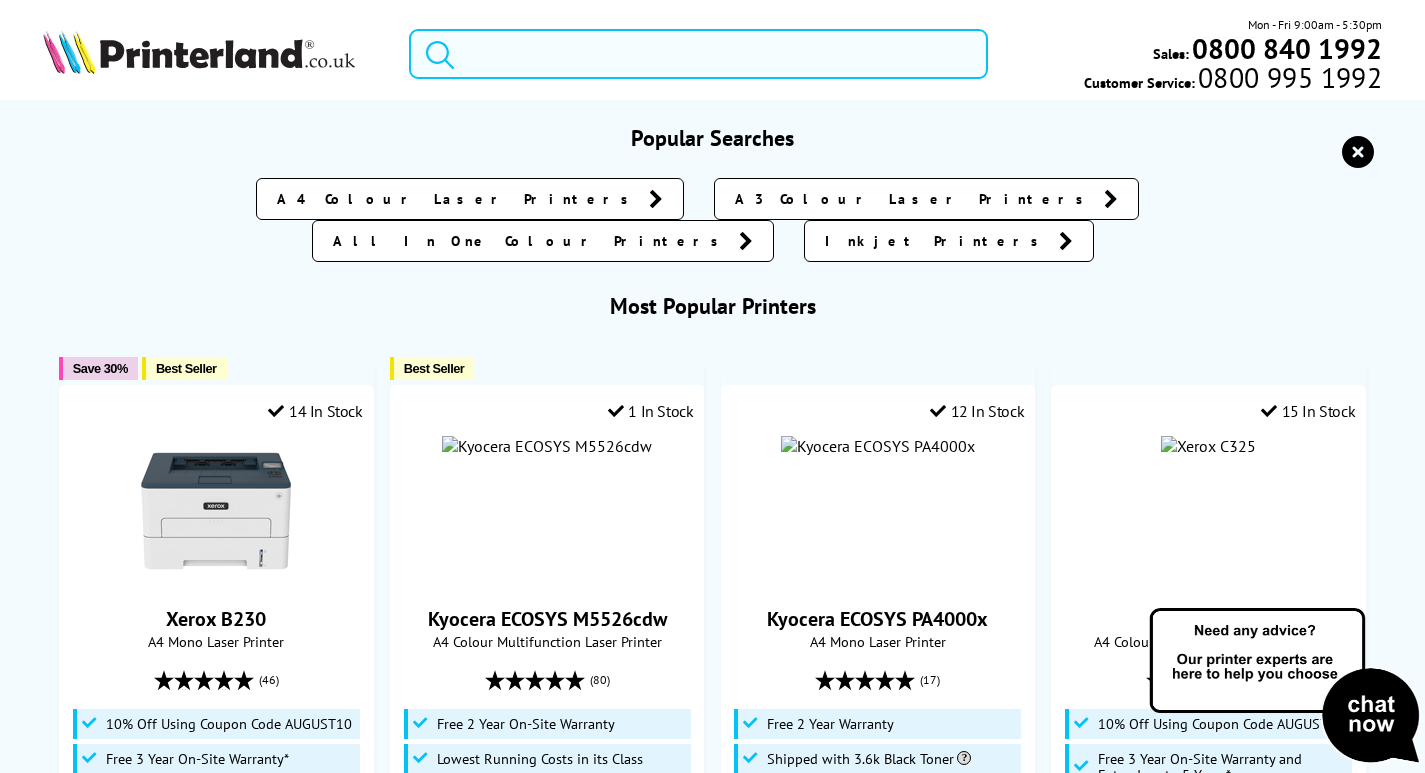 click at bounding box center [698, 54] 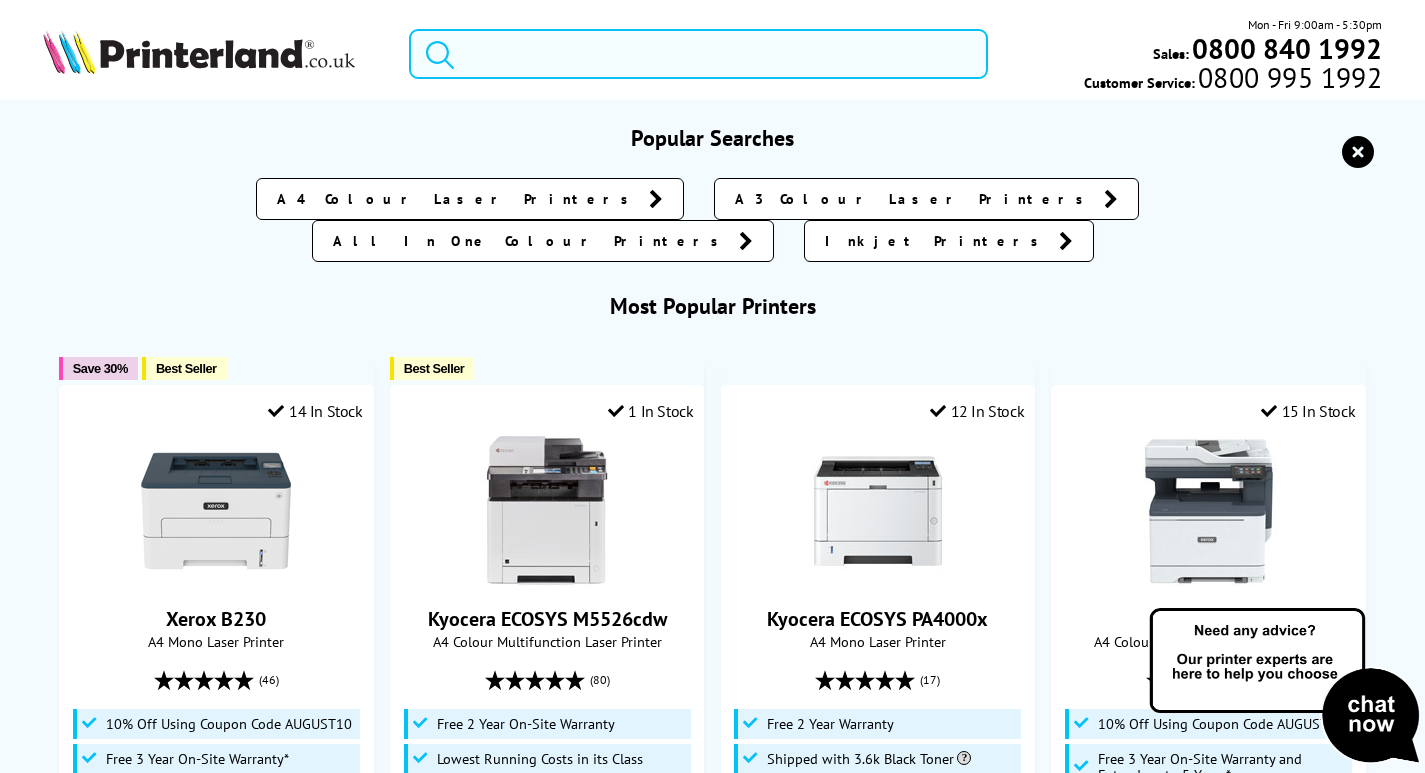 click at bounding box center (698, 54) 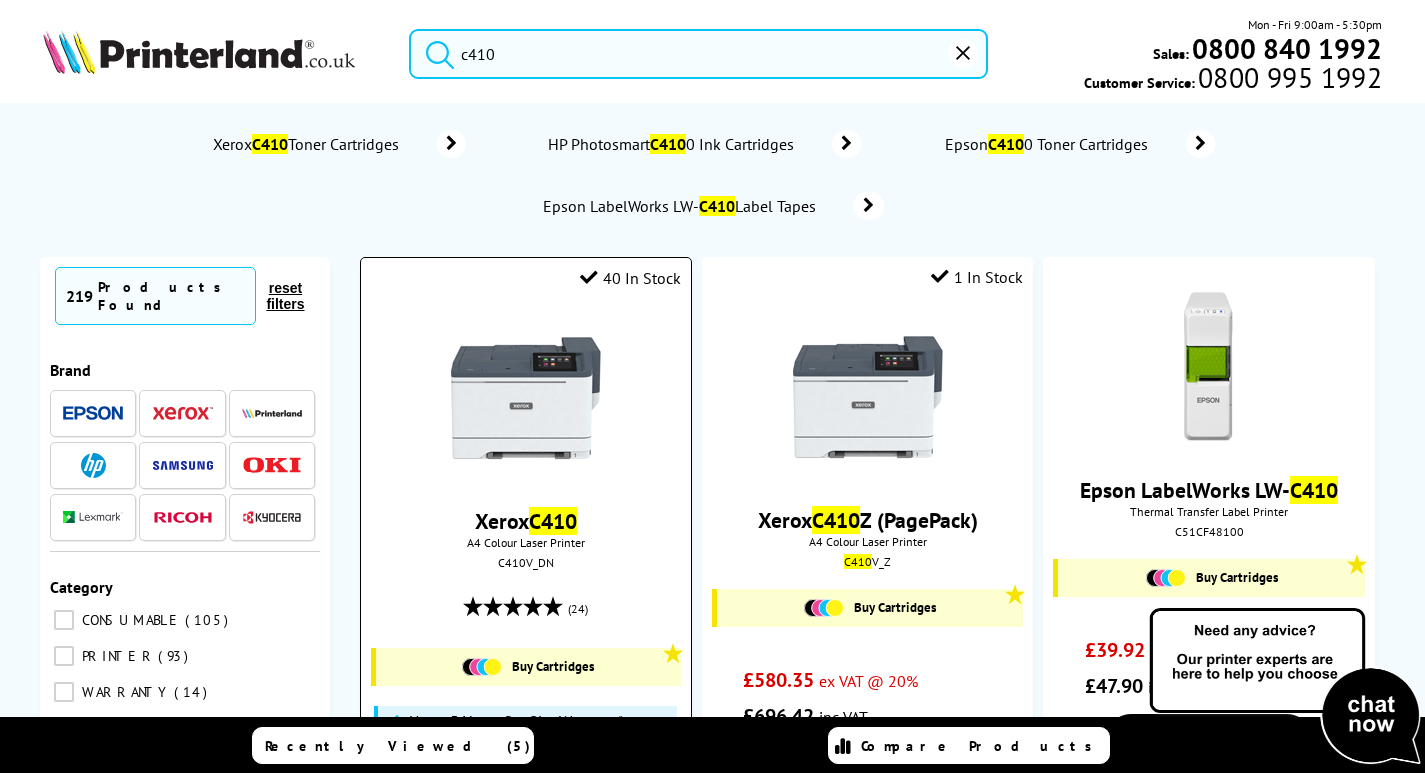 type on "c410" 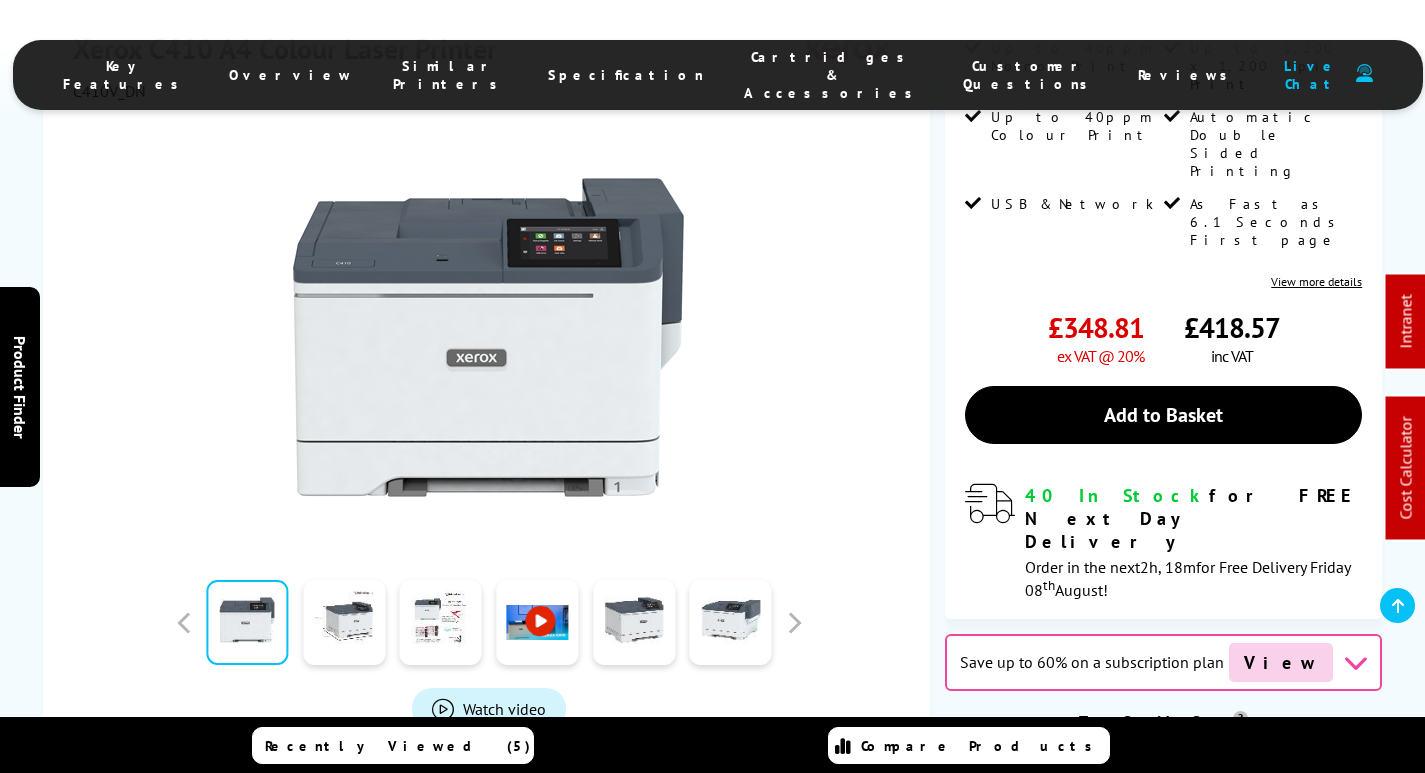 scroll, scrollTop: 500, scrollLeft: 0, axis: vertical 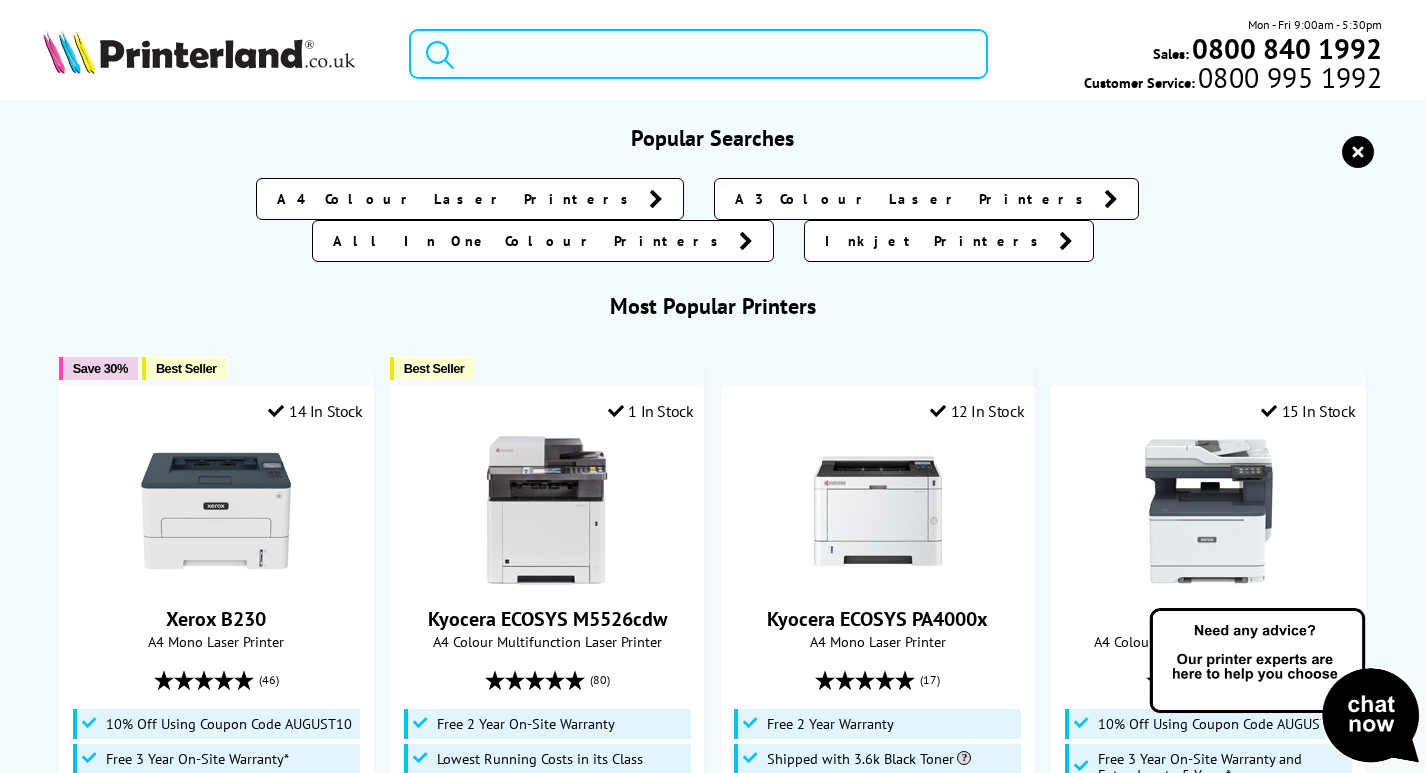 click at bounding box center (698, 54) 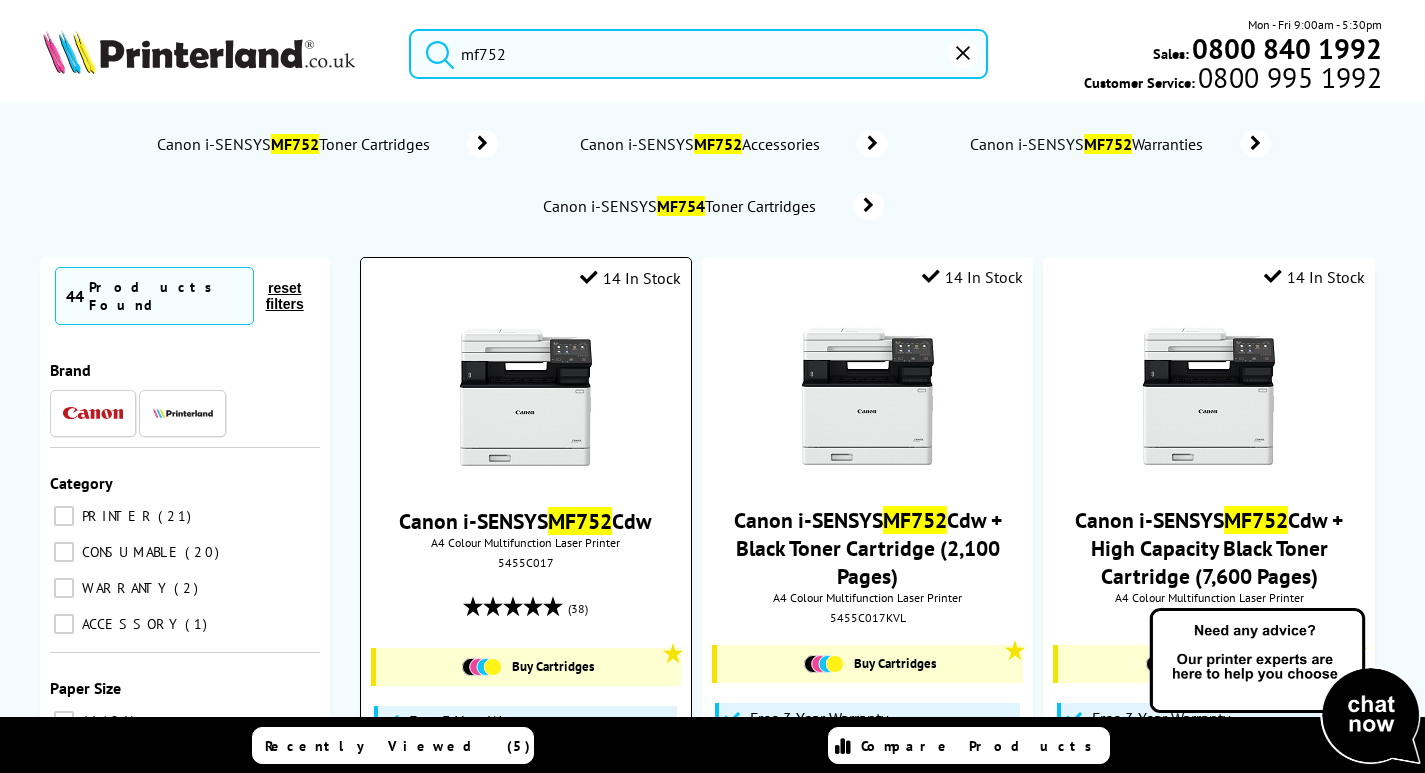 type on "mf752" 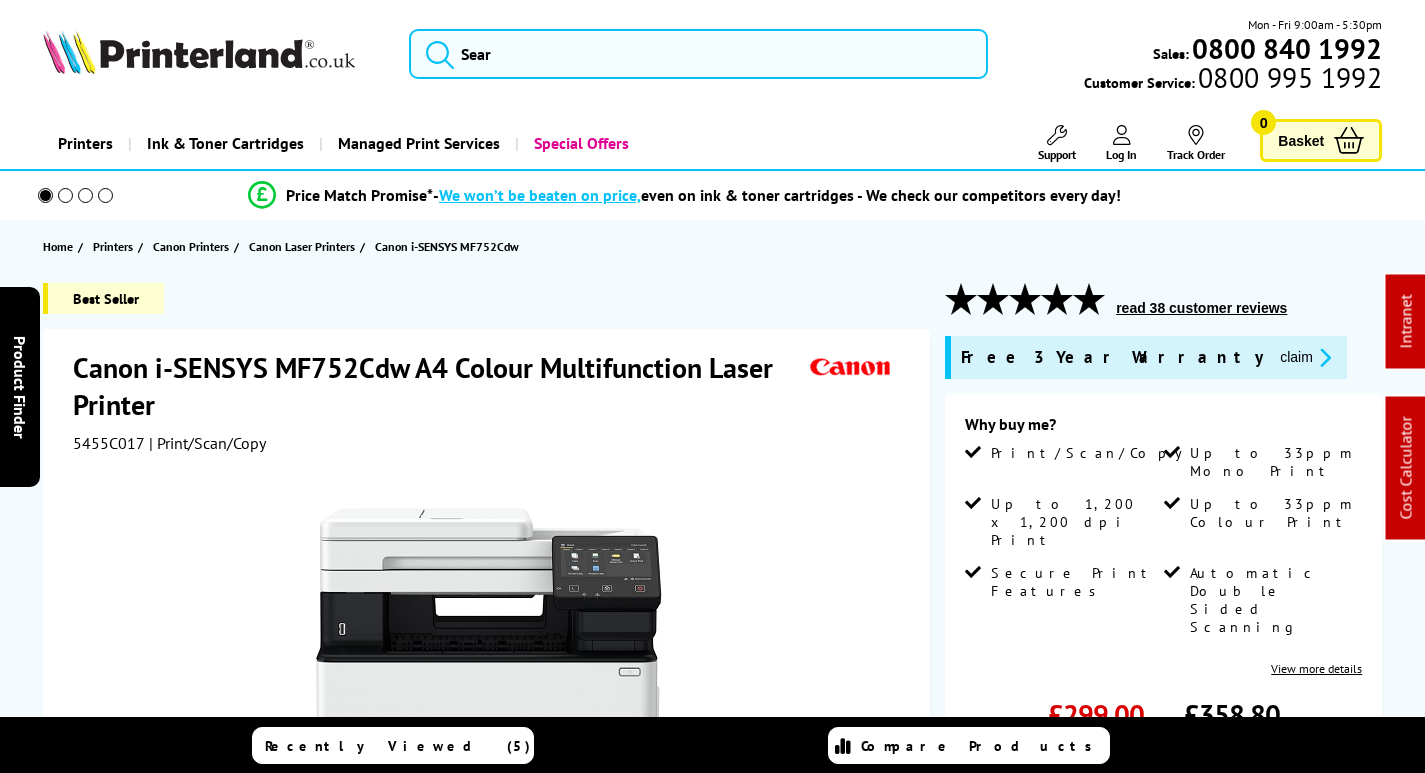 scroll, scrollTop: 0, scrollLeft: 0, axis: both 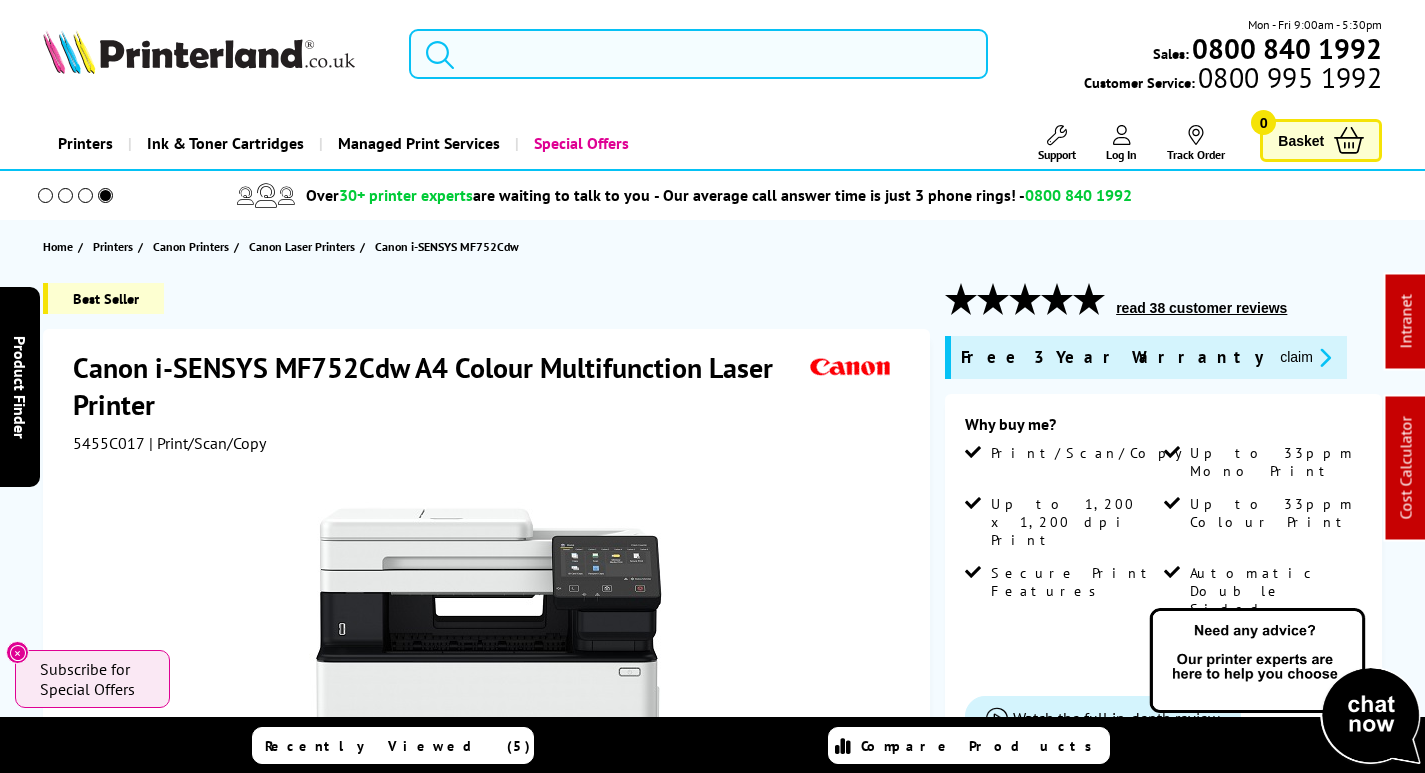 click at bounding box center [698, 54] 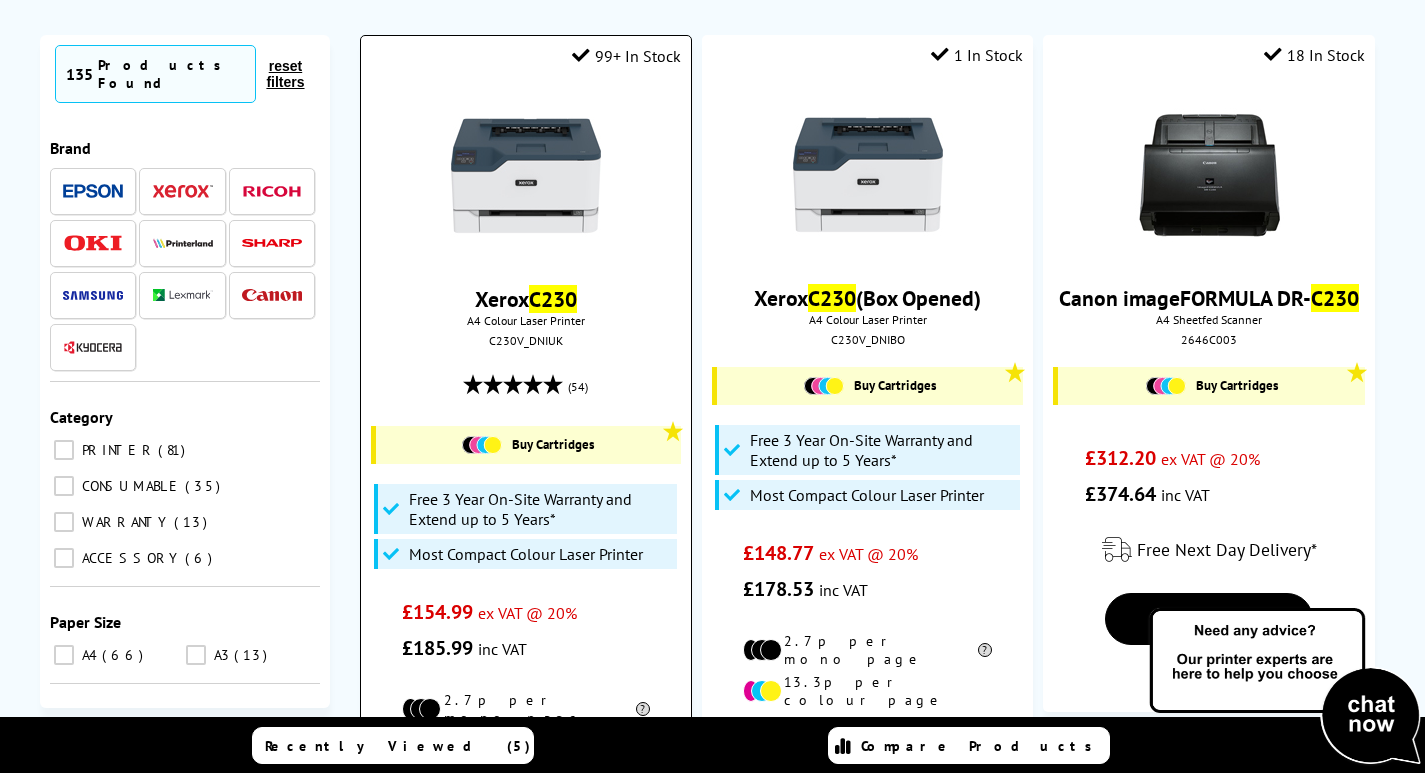 scroll, scrollTop: 200, scrollLeft: 0, axis: vertical 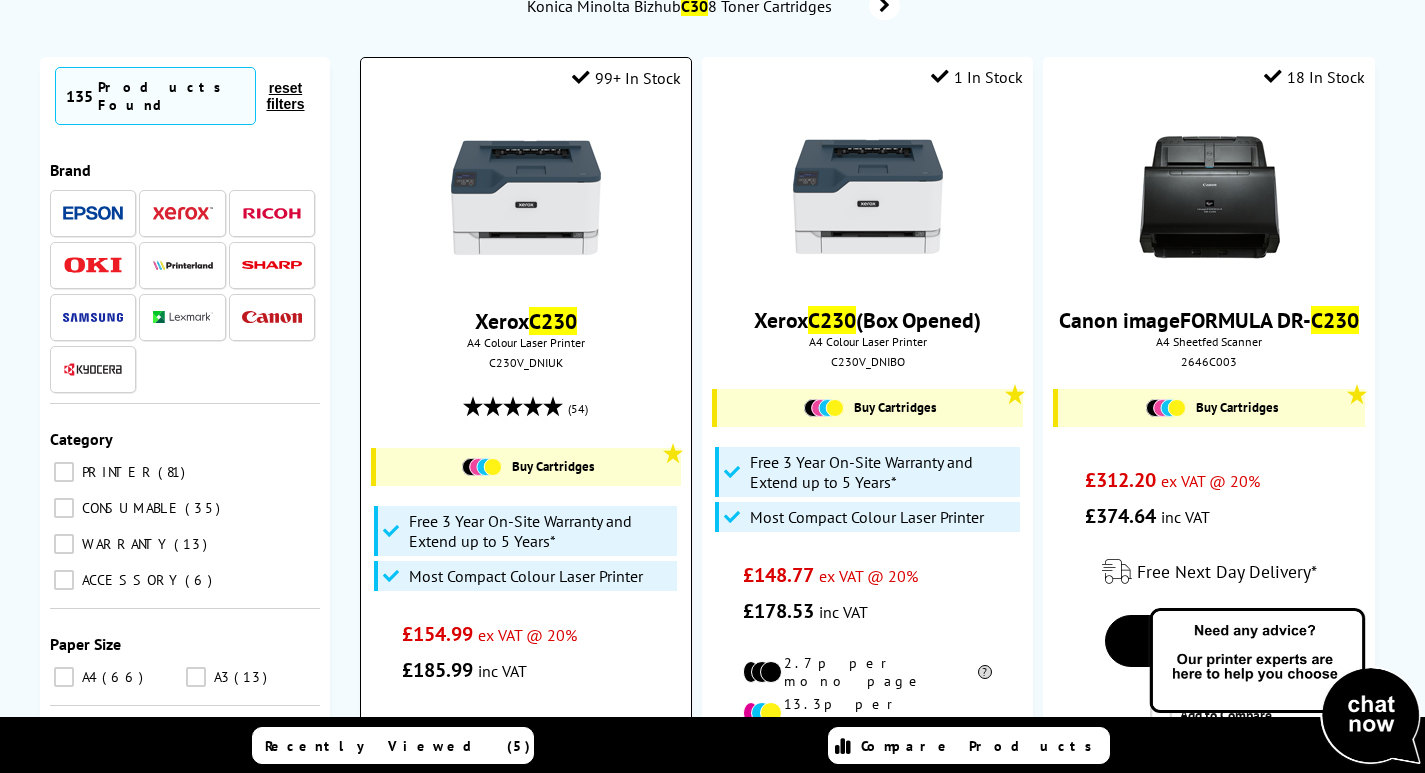 type on "c230" 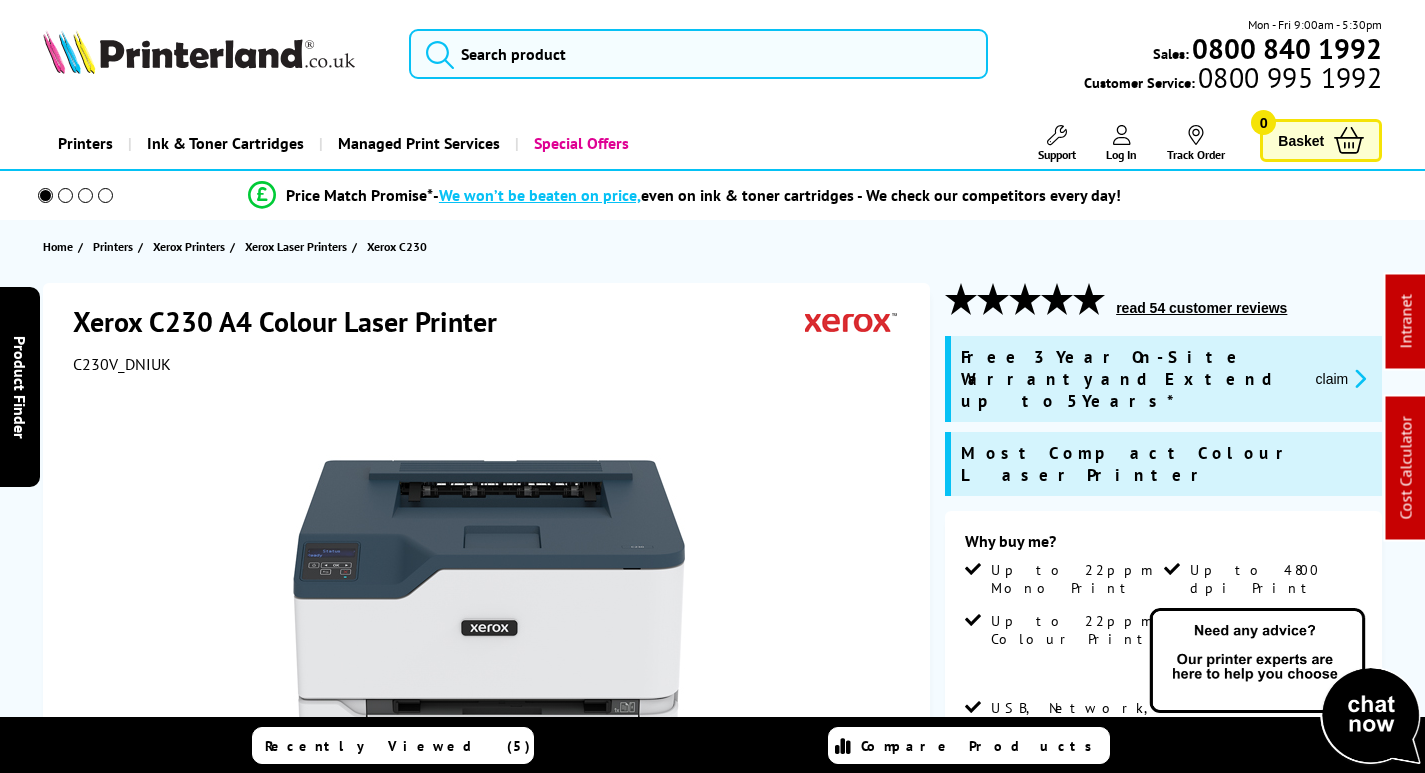 scroll, scrollTop: 0, scrollLeft: 0, axis: both 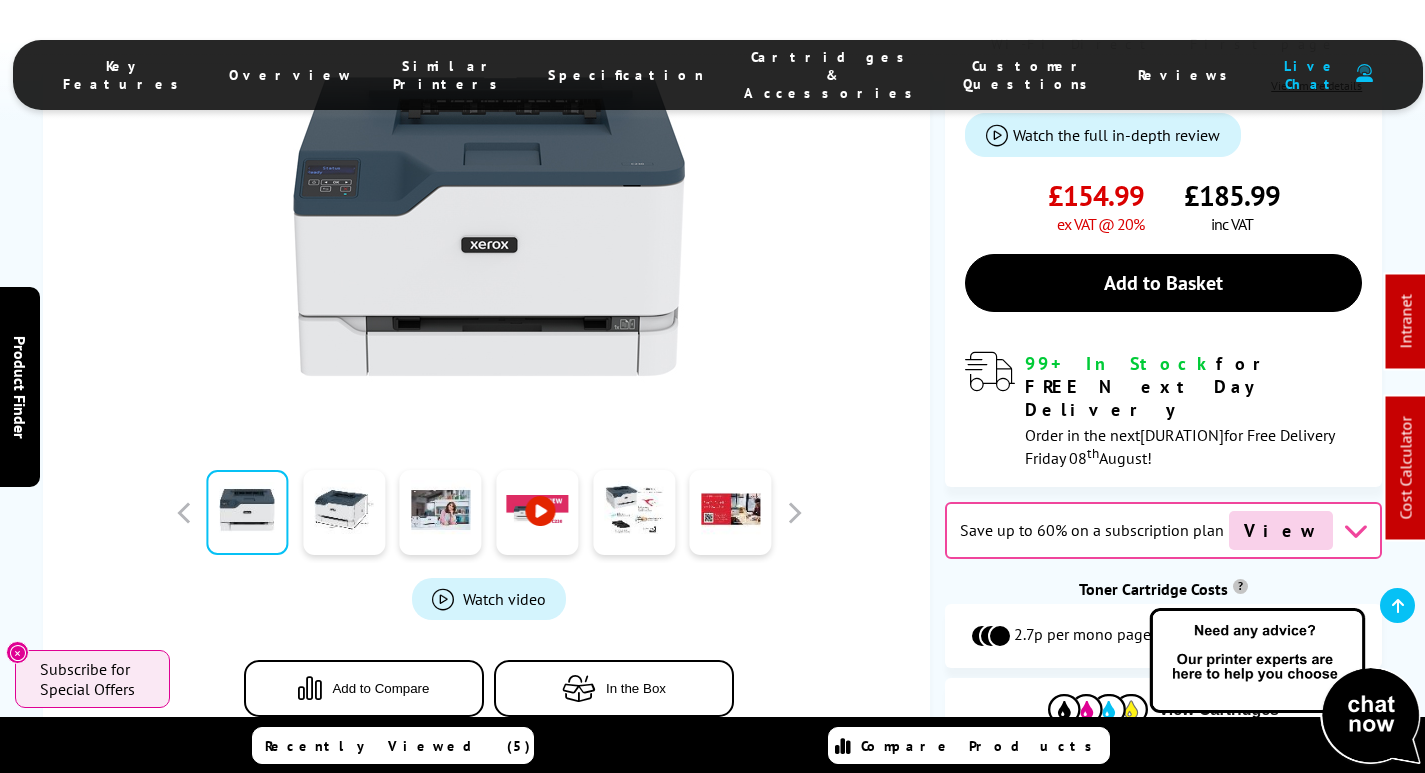 click on "Cartridges & Accessories" at bounding box center [833, 75] 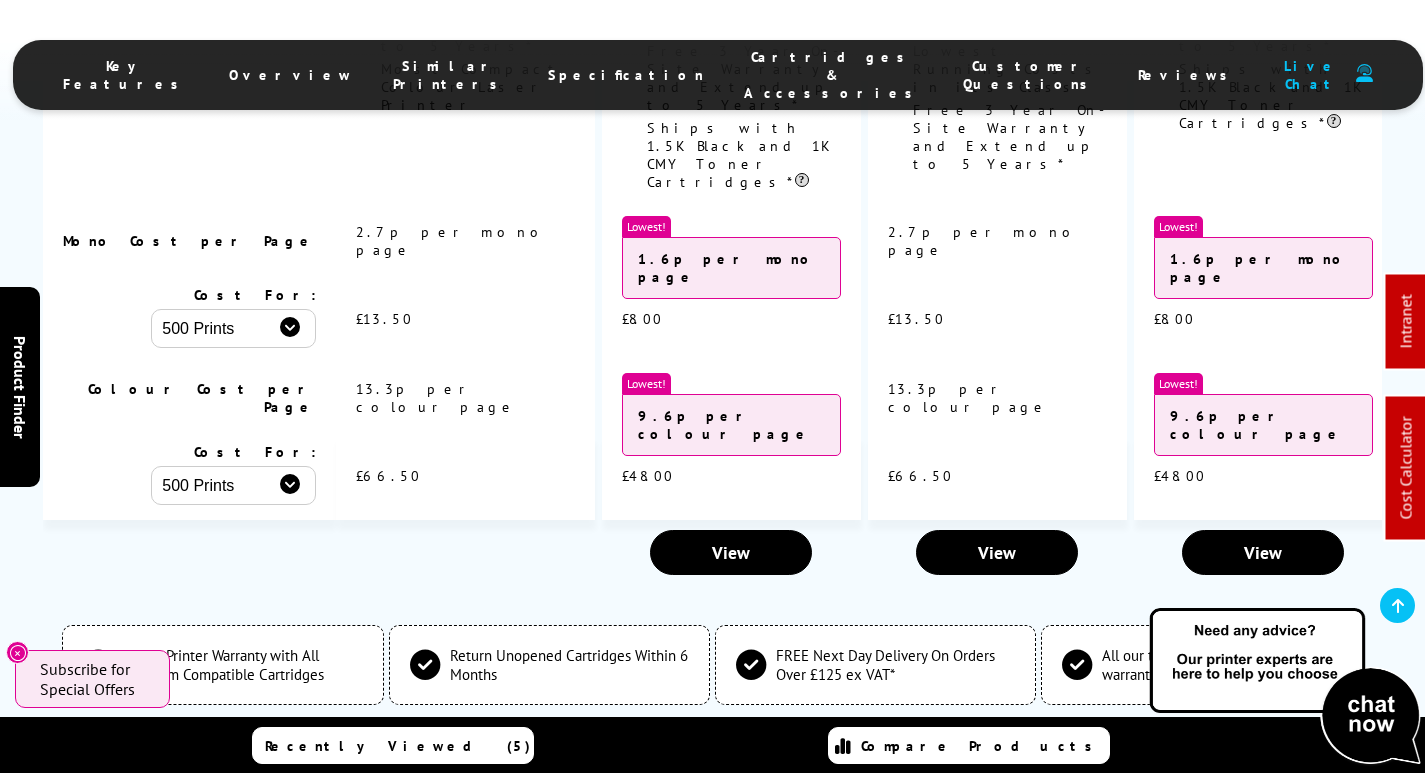 scroll, scrollTop: 6901, scrollLeft: 0, axis: vertical 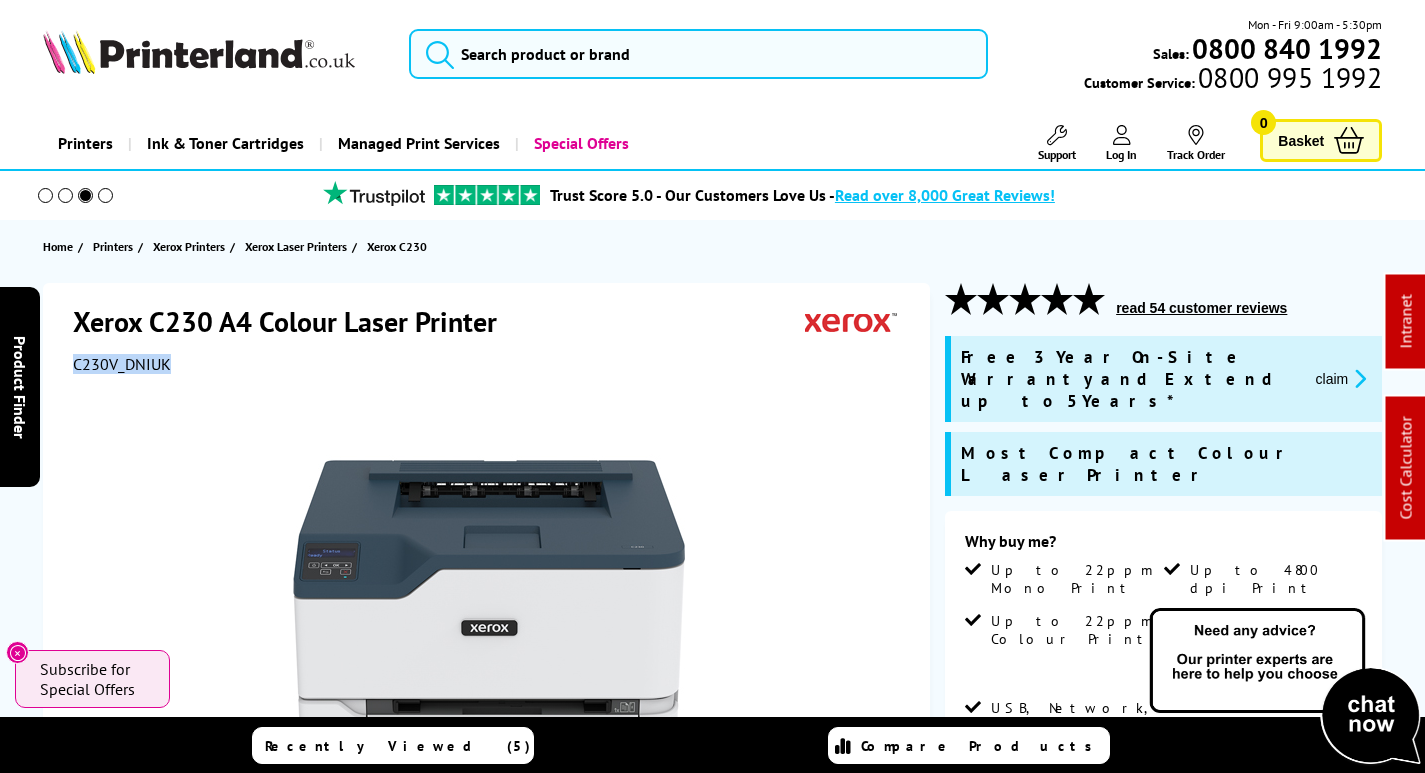 drag, startPoint x: 173, startPoint y: 366, endPoint x: 67, endPoint y: 370, distance: 106.07545 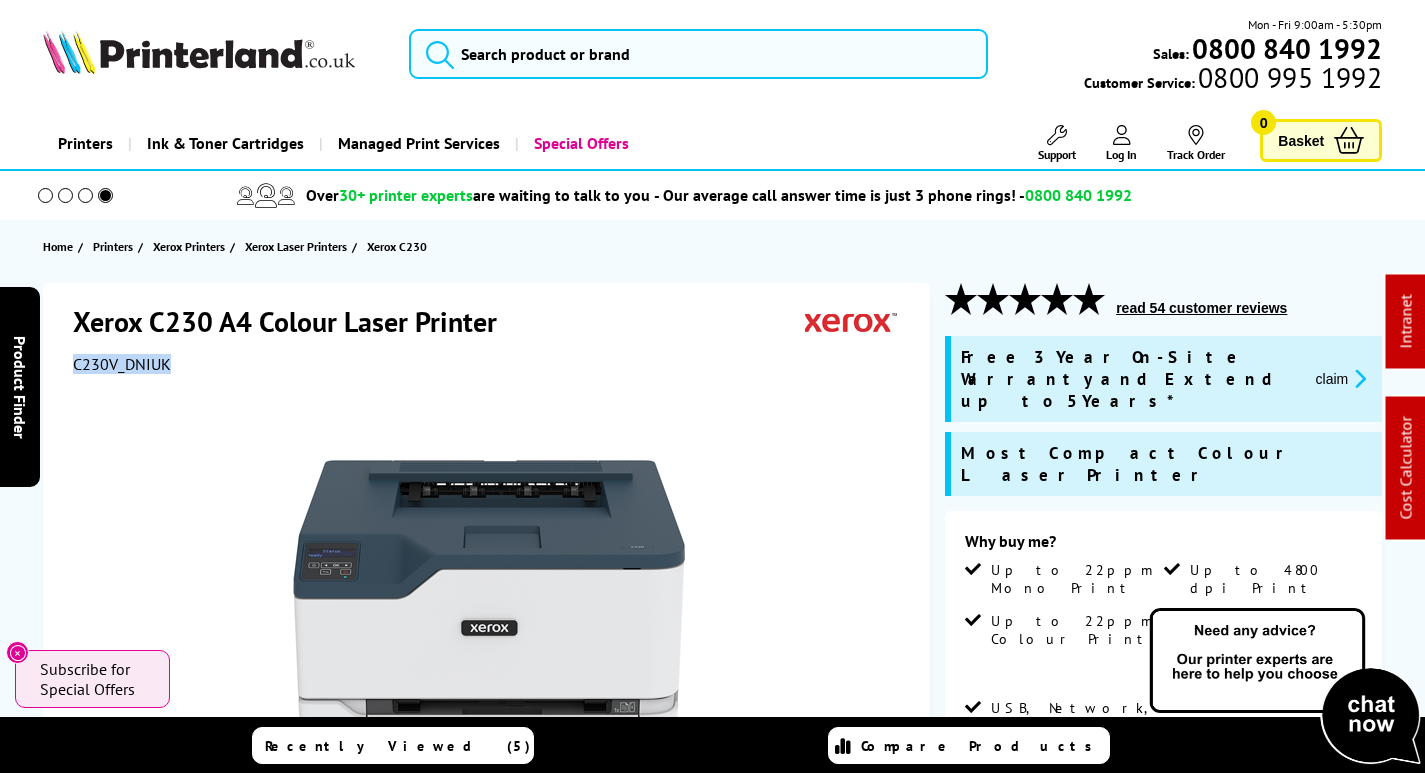 copy on "C230V_DNIUK" 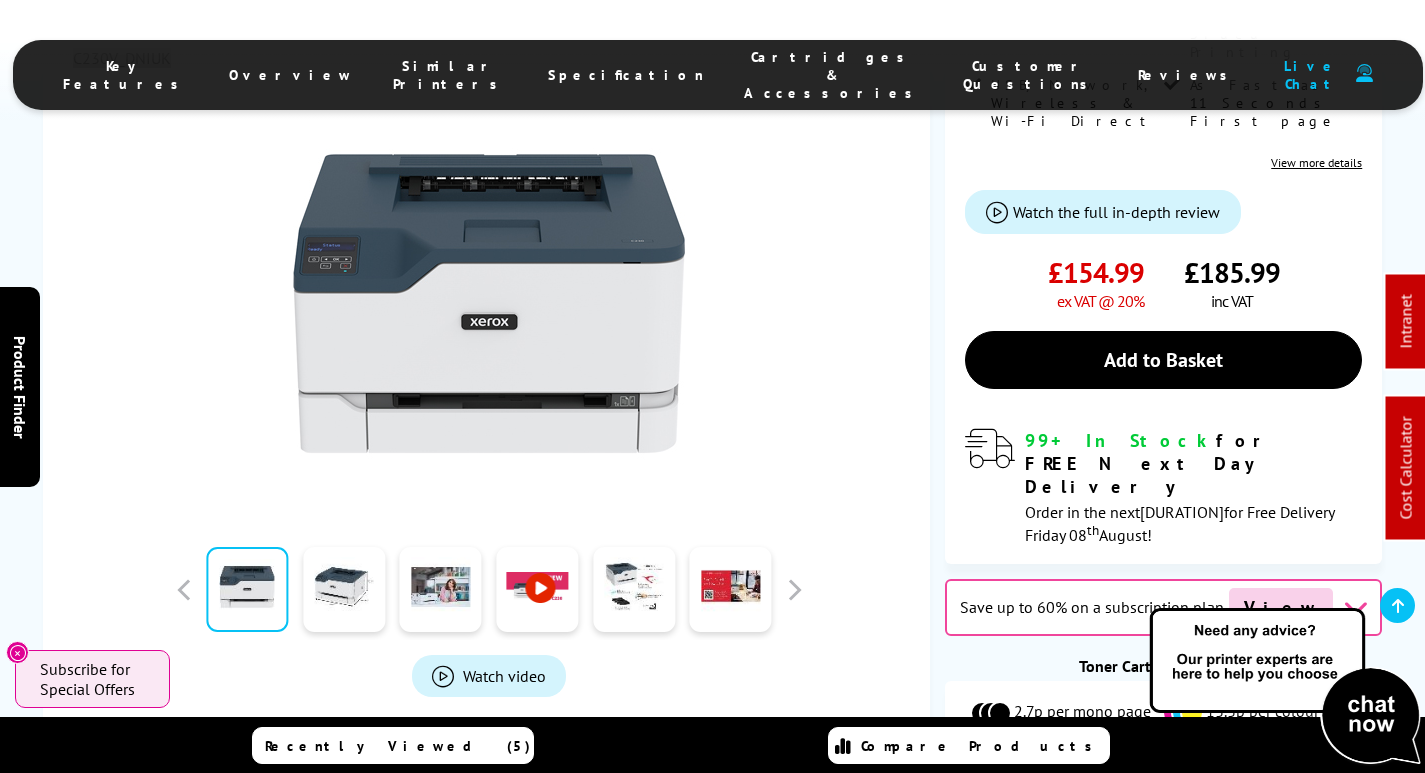 scroll, scrollTop: 800, scrollLeft: 0, axis: vertical 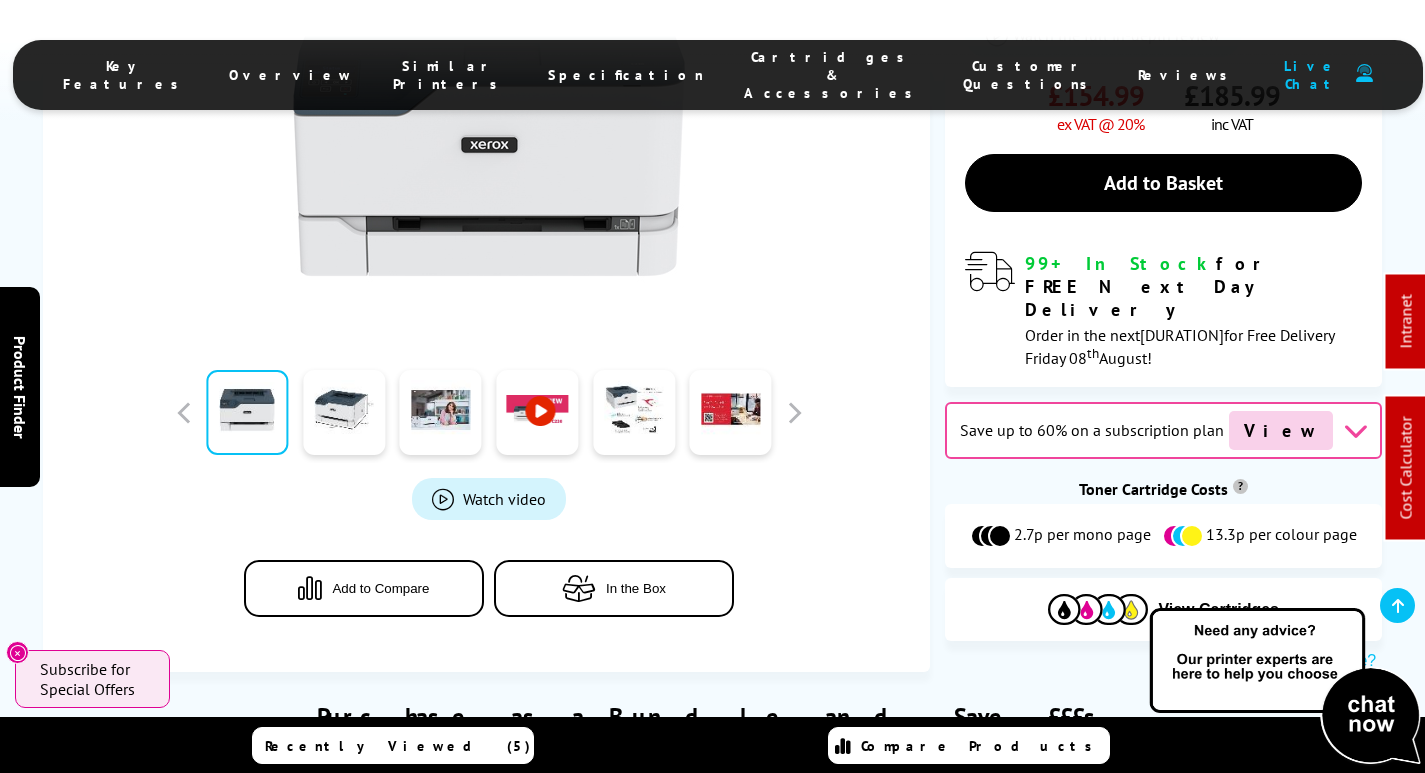 click on "Cartridges & Accessories" at bounding box center [833, 75] 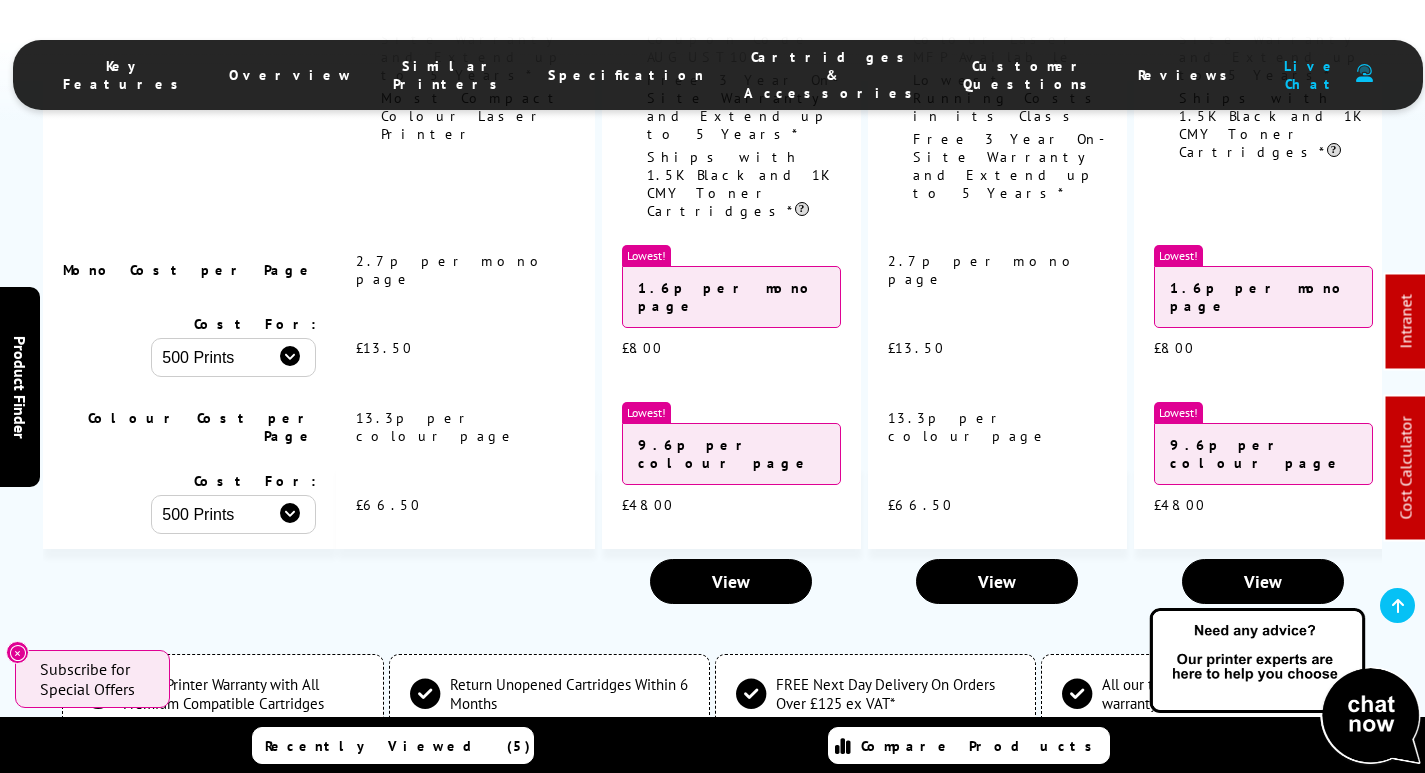 scroll, scrollTop: 6916, scrollLeft: 0, axis: vertical 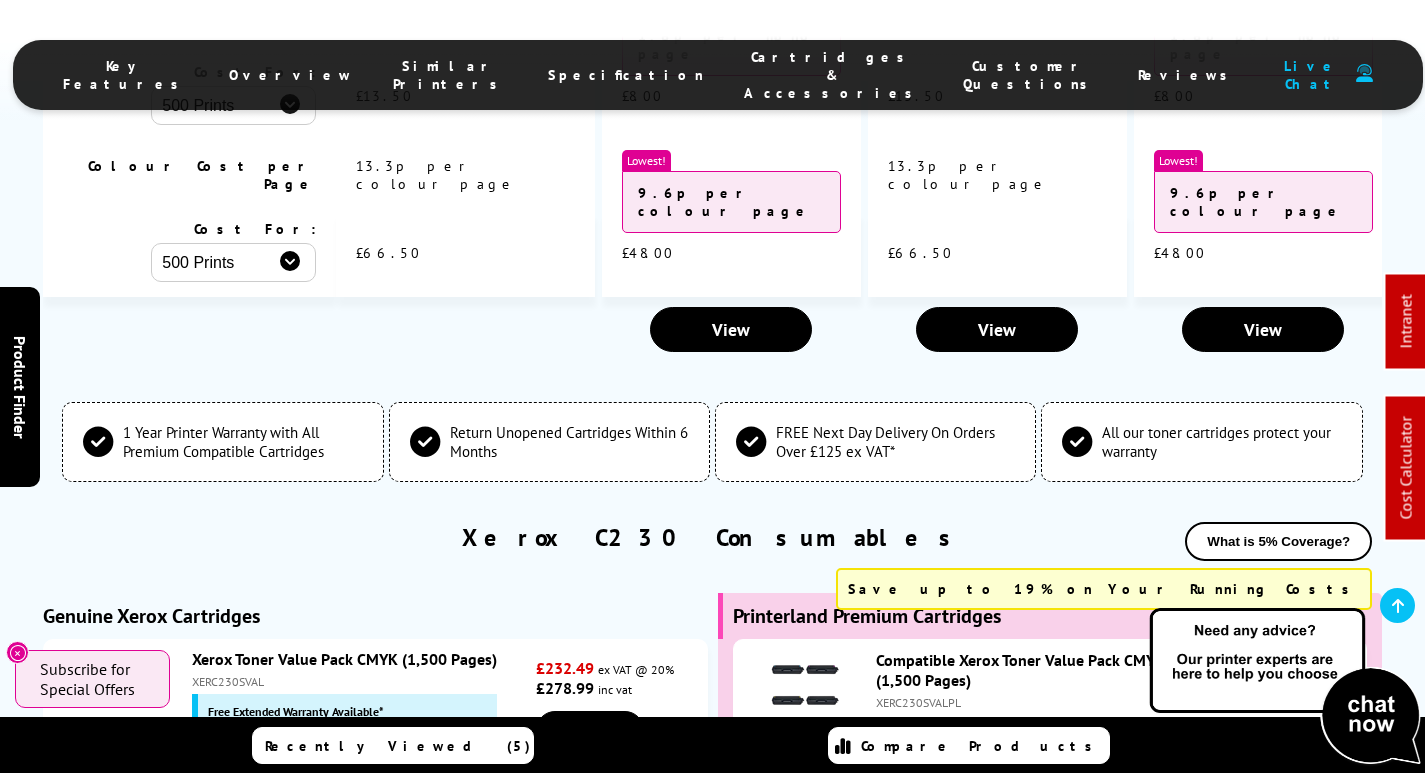click on "XERC230SVAL" at bounding box center [362, 681] 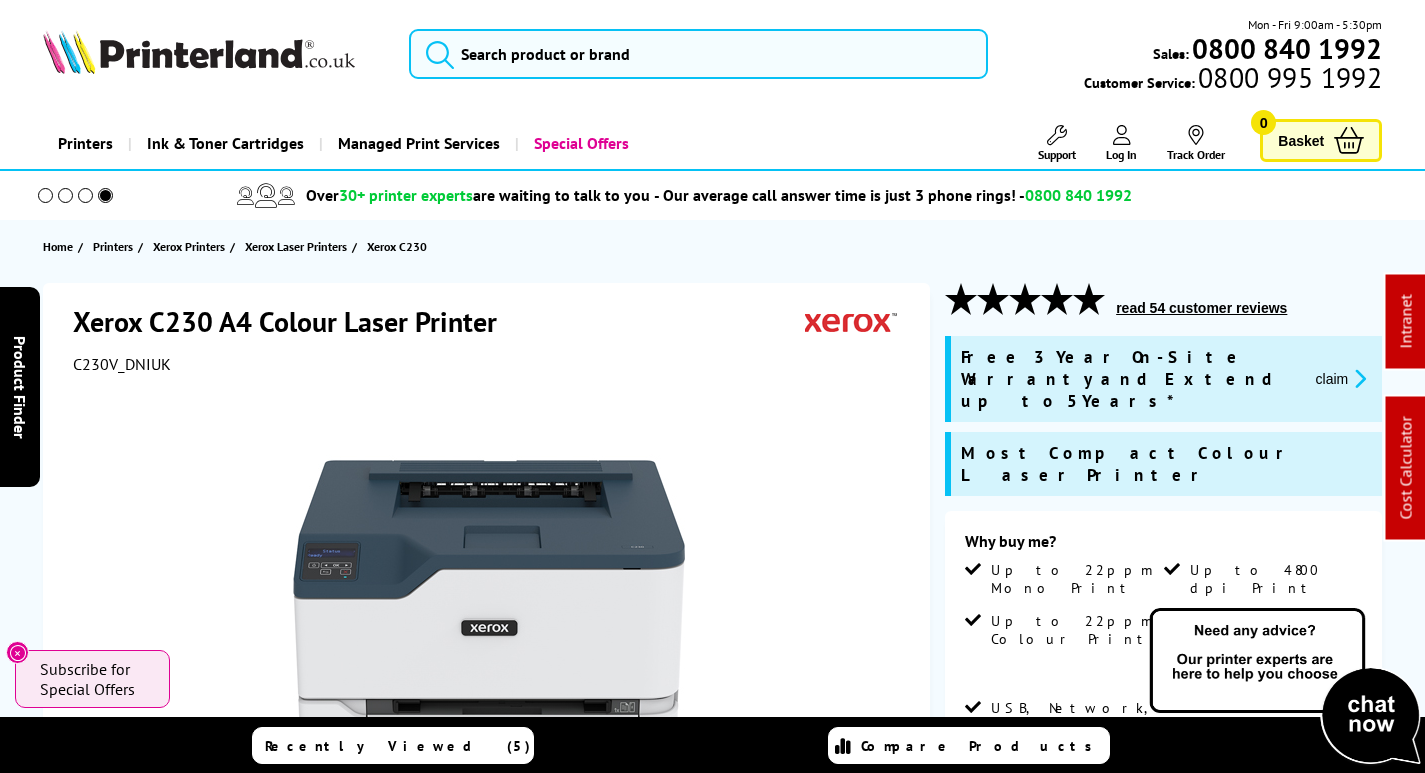 click on "claim" at bounding box center (1341, 378) 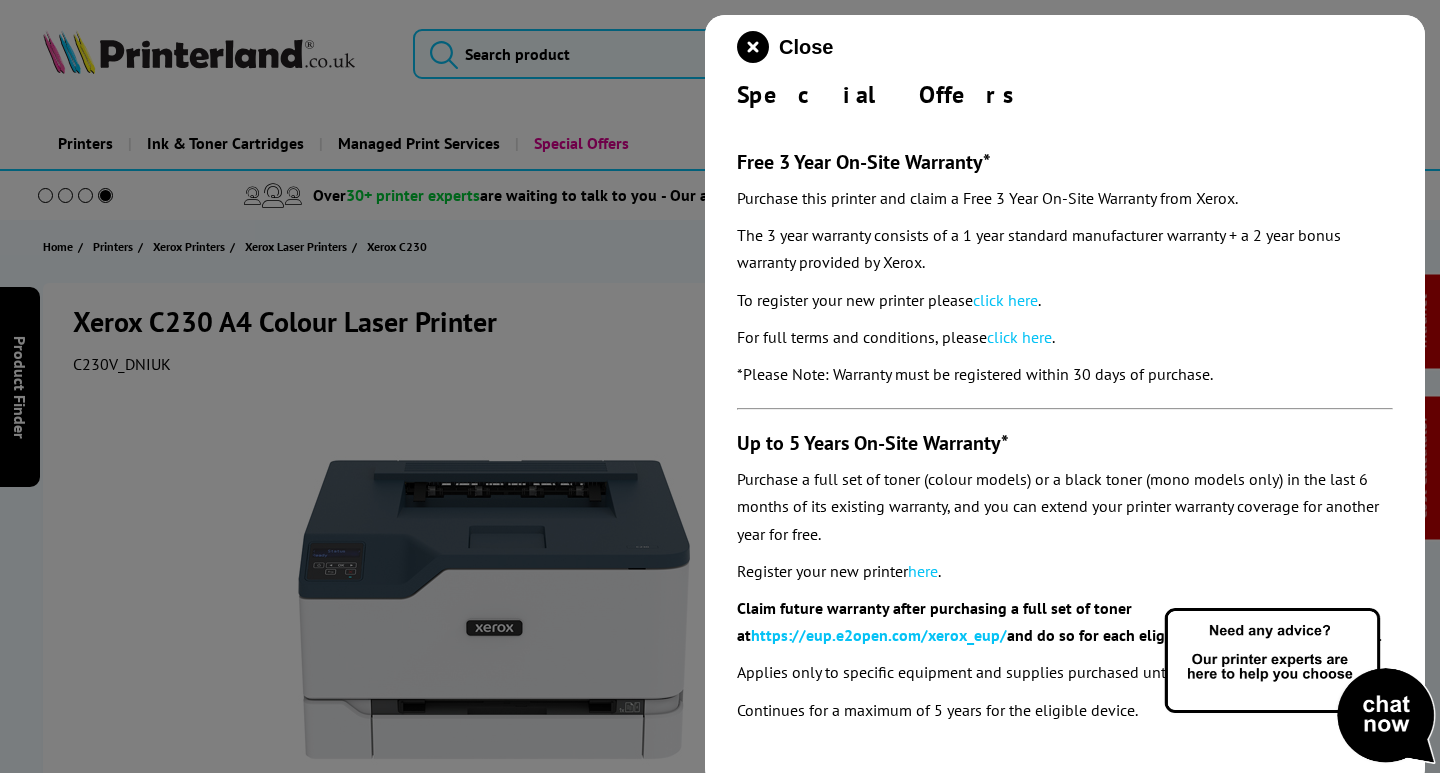 click on "click here" at bounding box center (1005, 300) 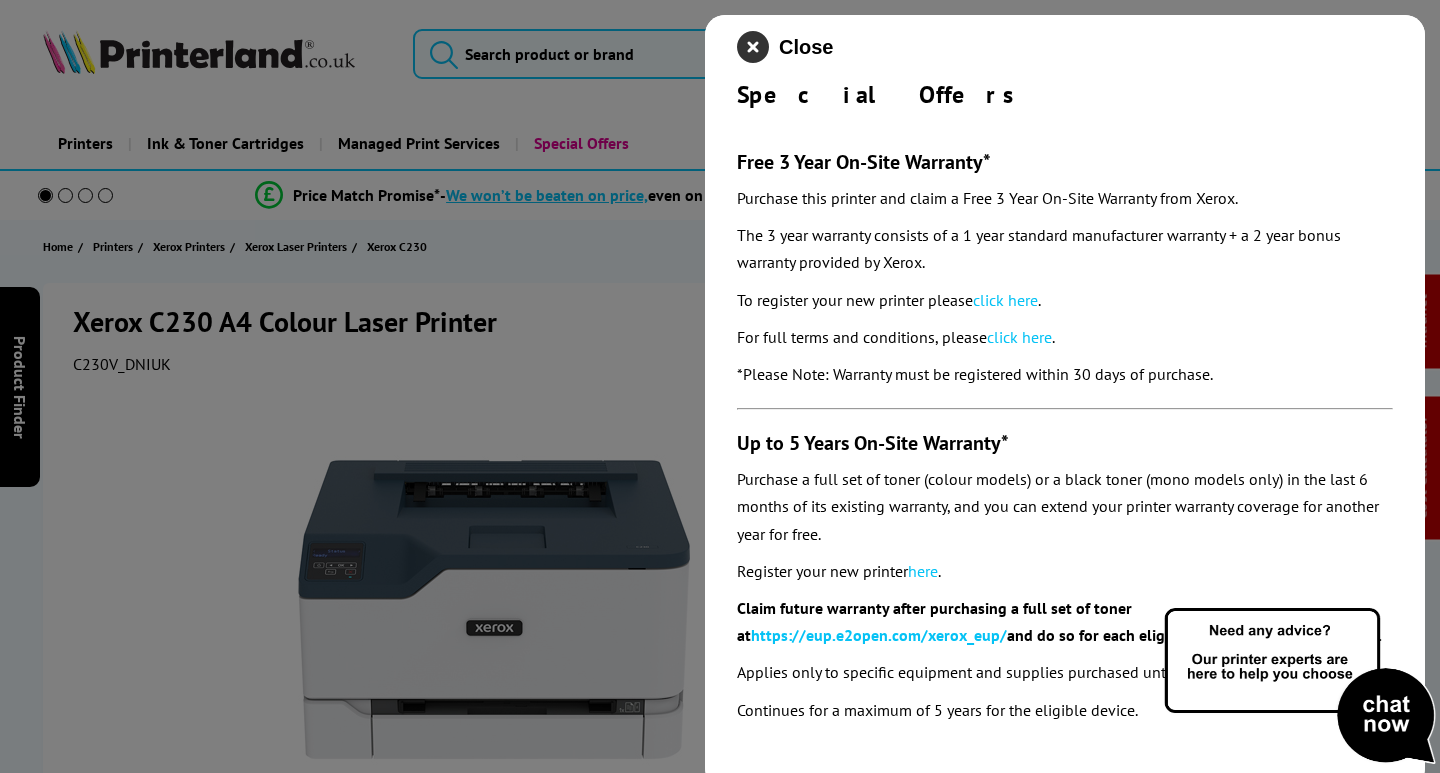 click at bounding box center (753, 47) 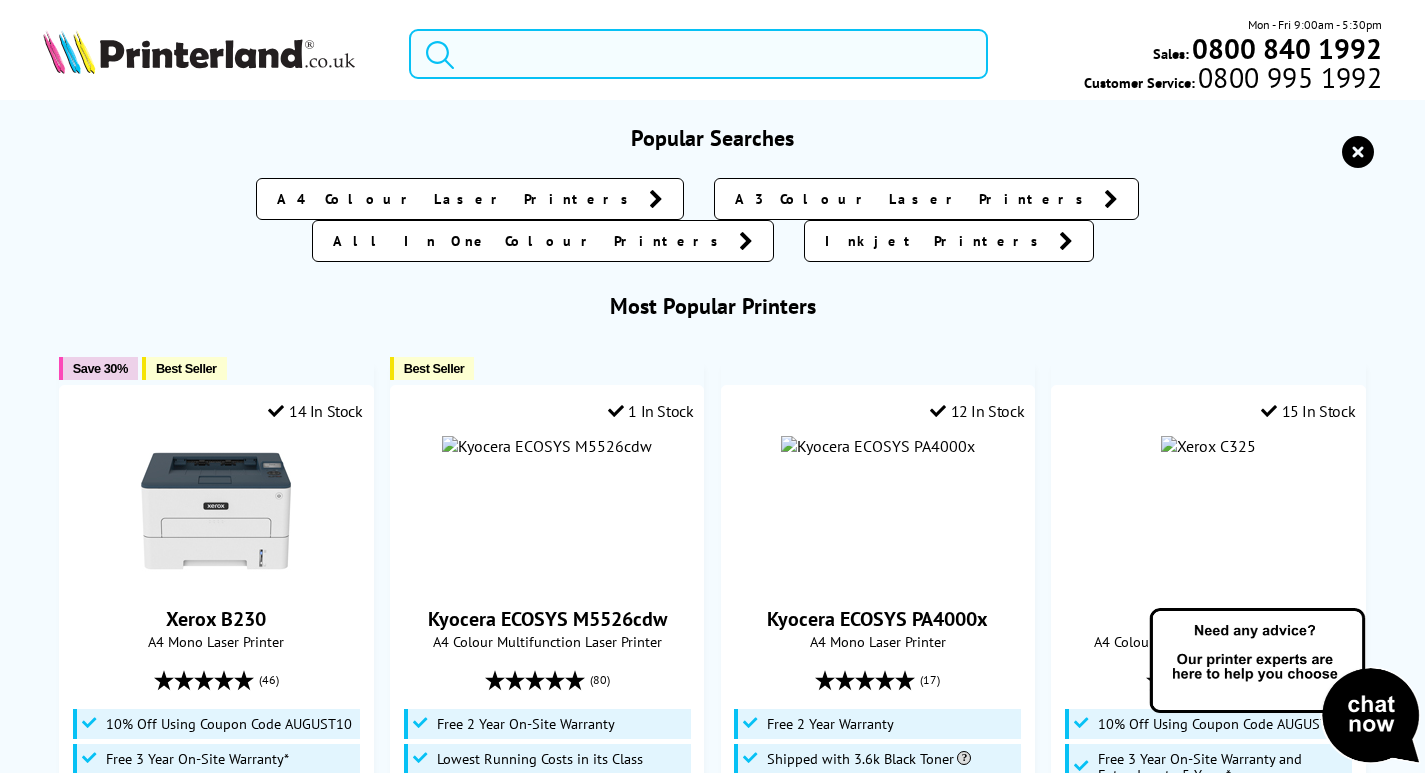 click at bounding box center (698, 54) 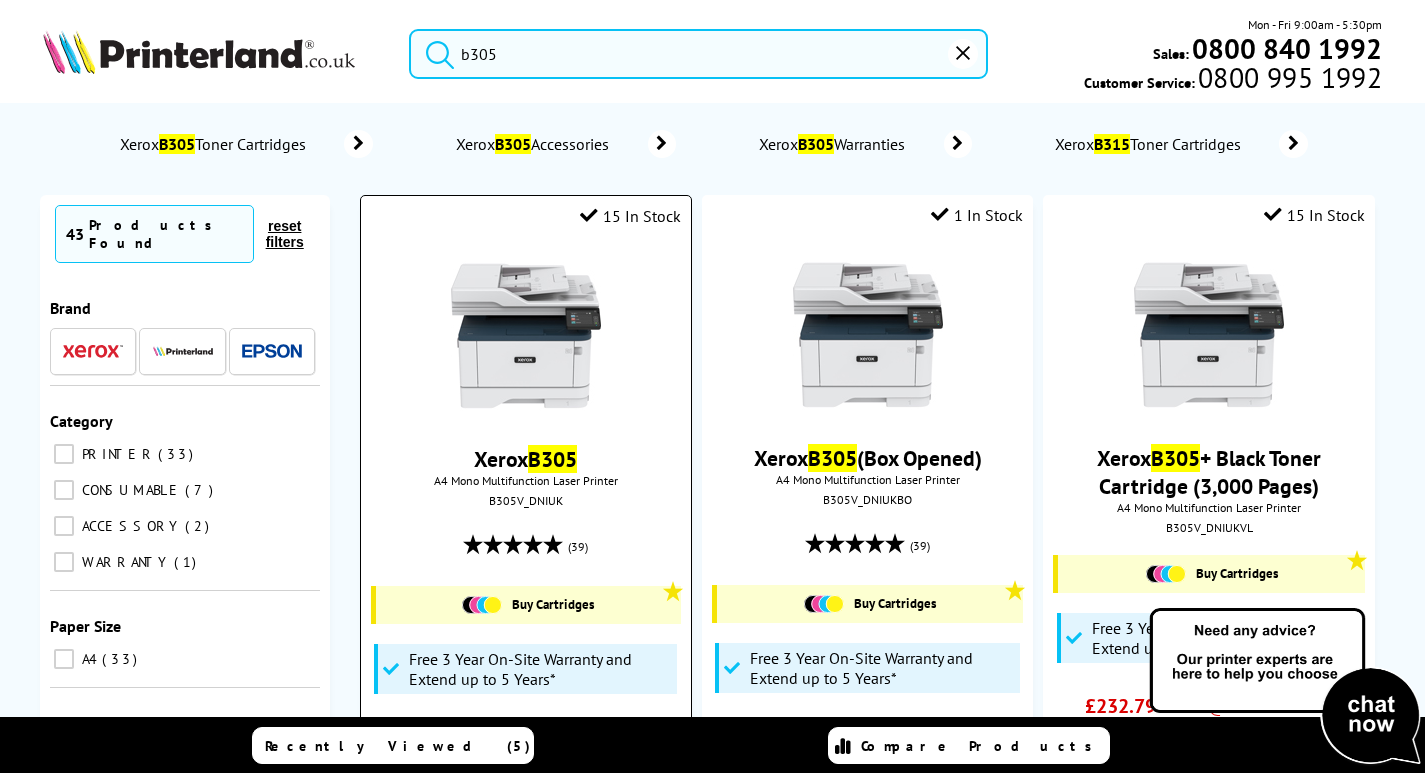 type on "b305" 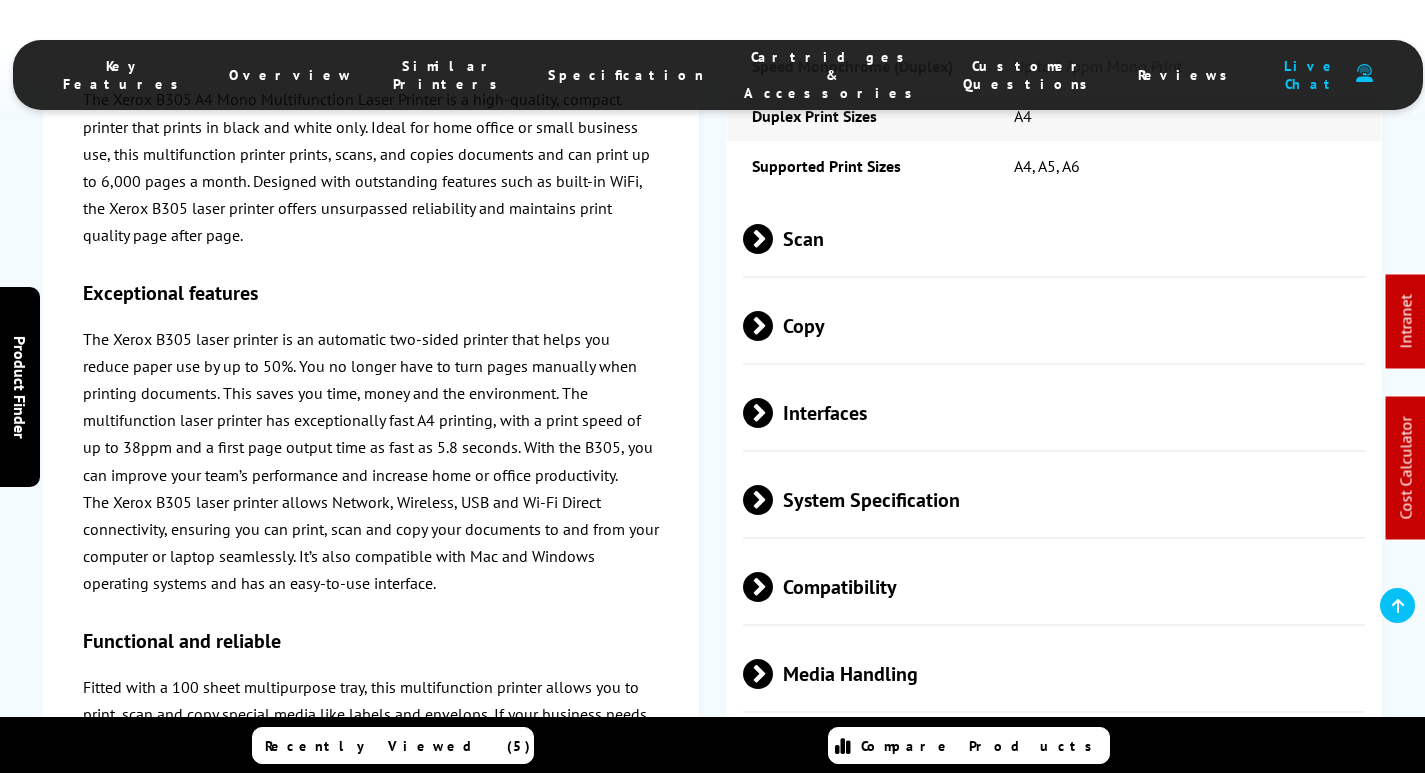 scroll, scrollTop: 7102, scrollLeft: 0, axis: vertical 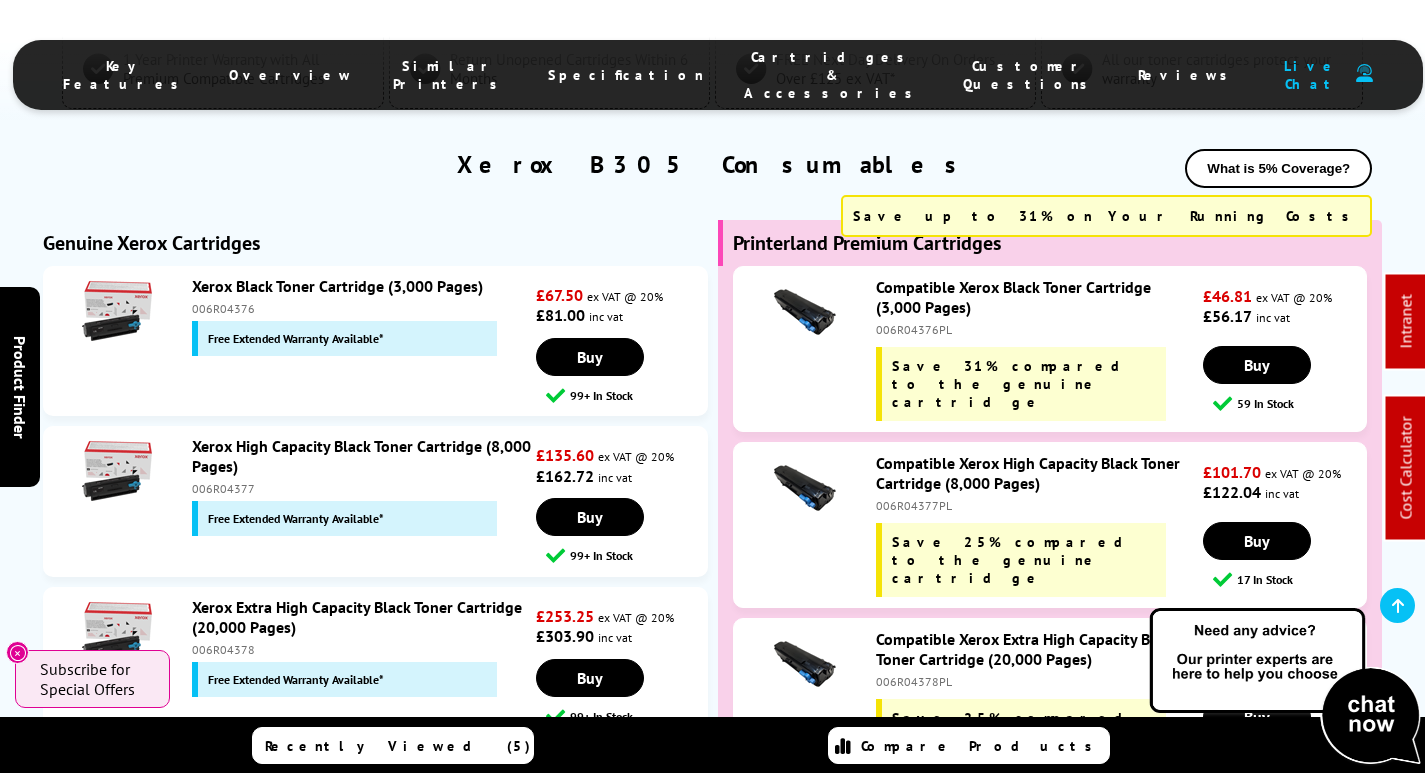 click on "006R04377" at bounding box center [362, 488] 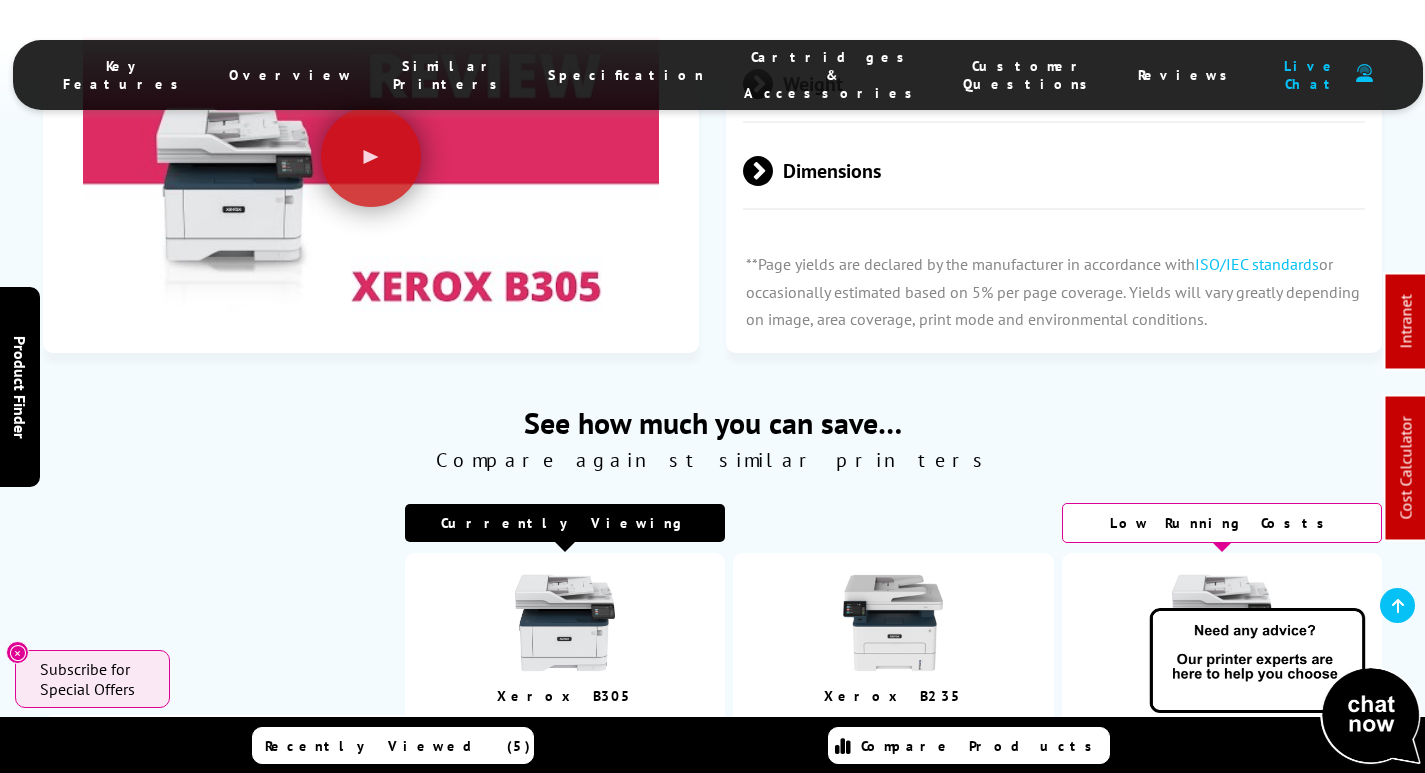 scroll, scrollTop: 6226, scrollLeft: 0, axis: vertical 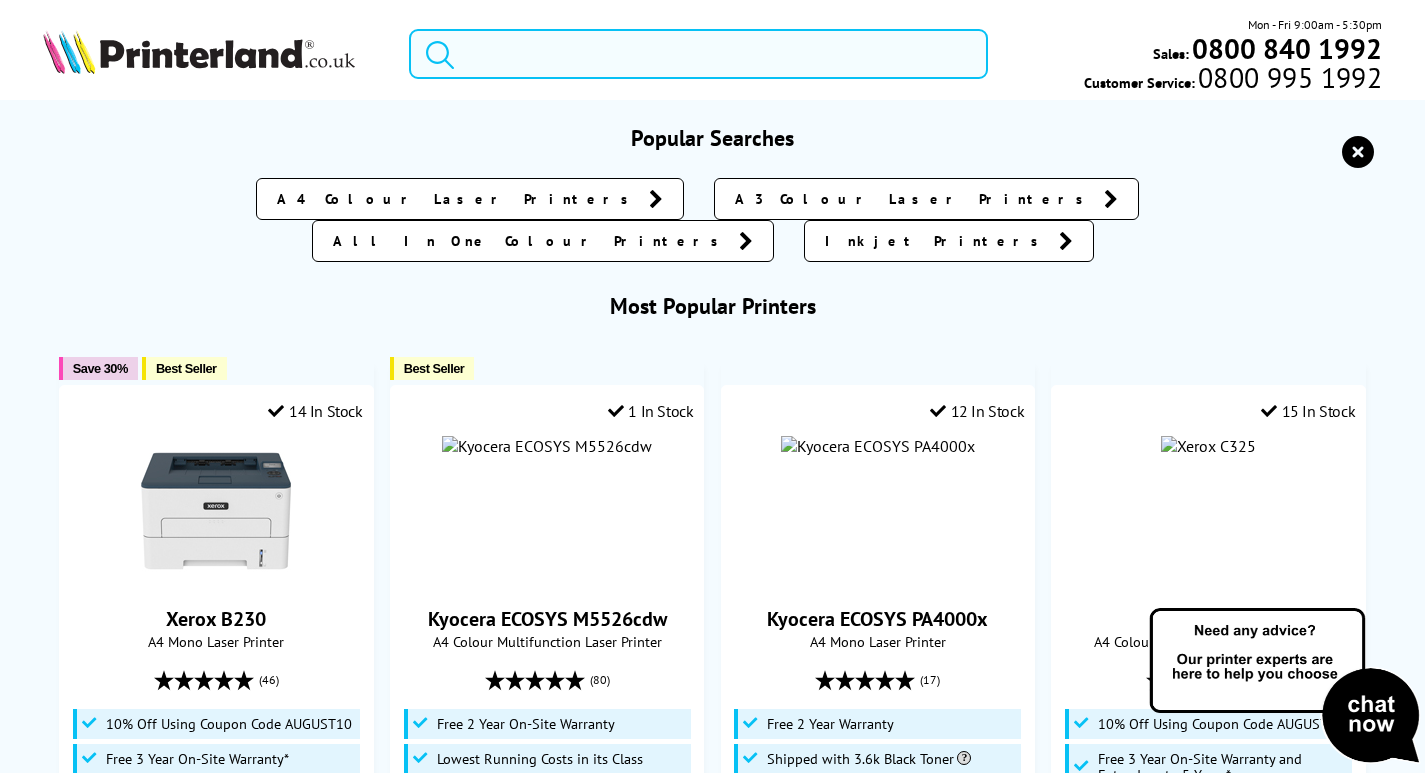 click at bounding box center (698, 54) 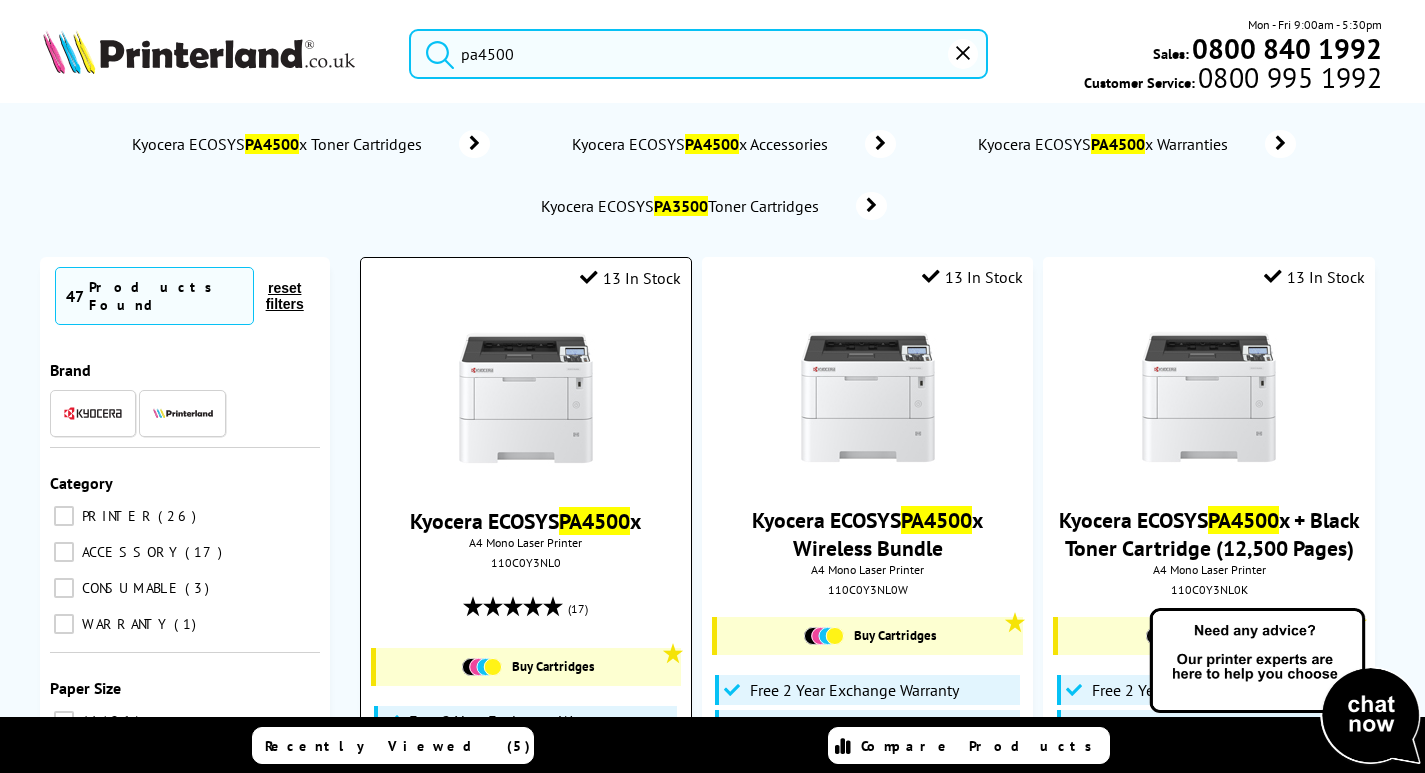 type on "pa4500" 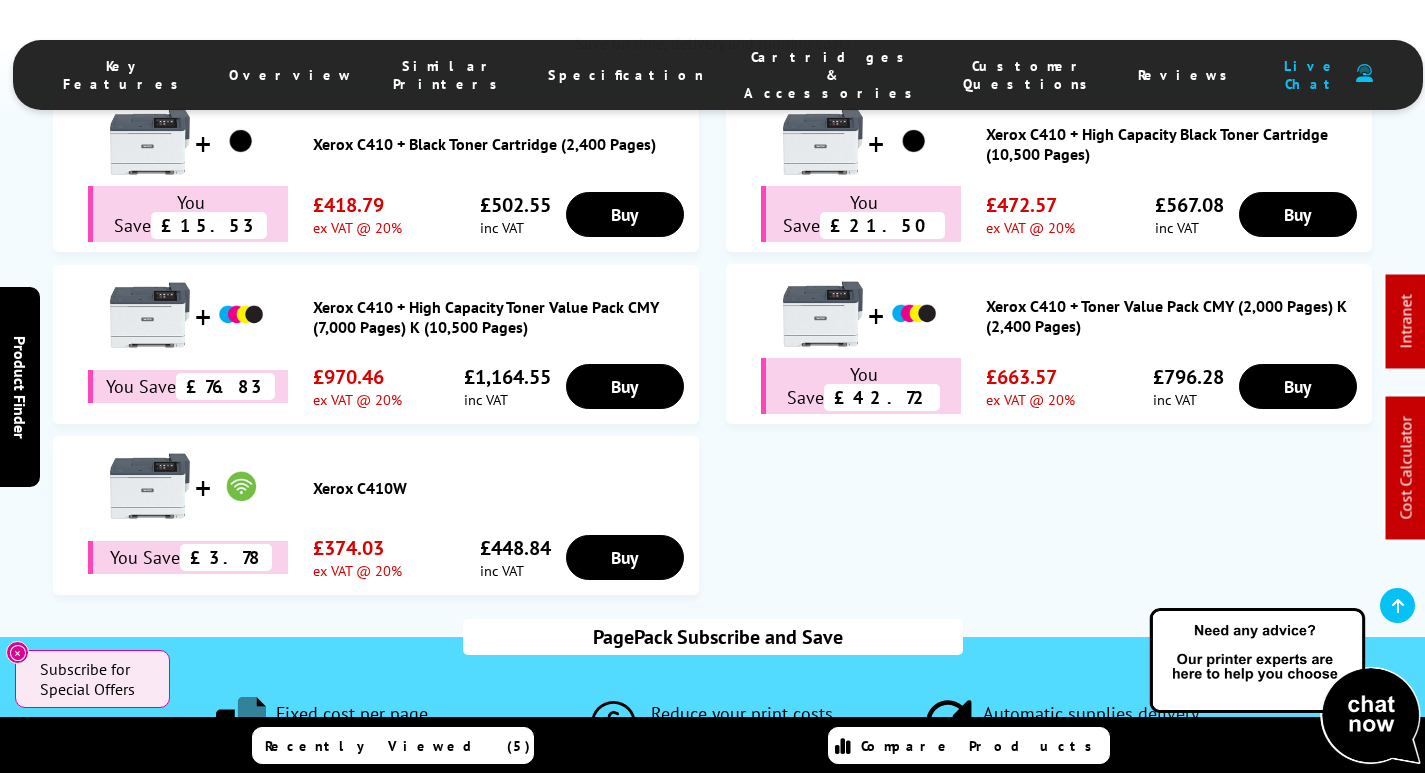 scroll, scrollTop: 0, scrollLeft: 0, axis: both 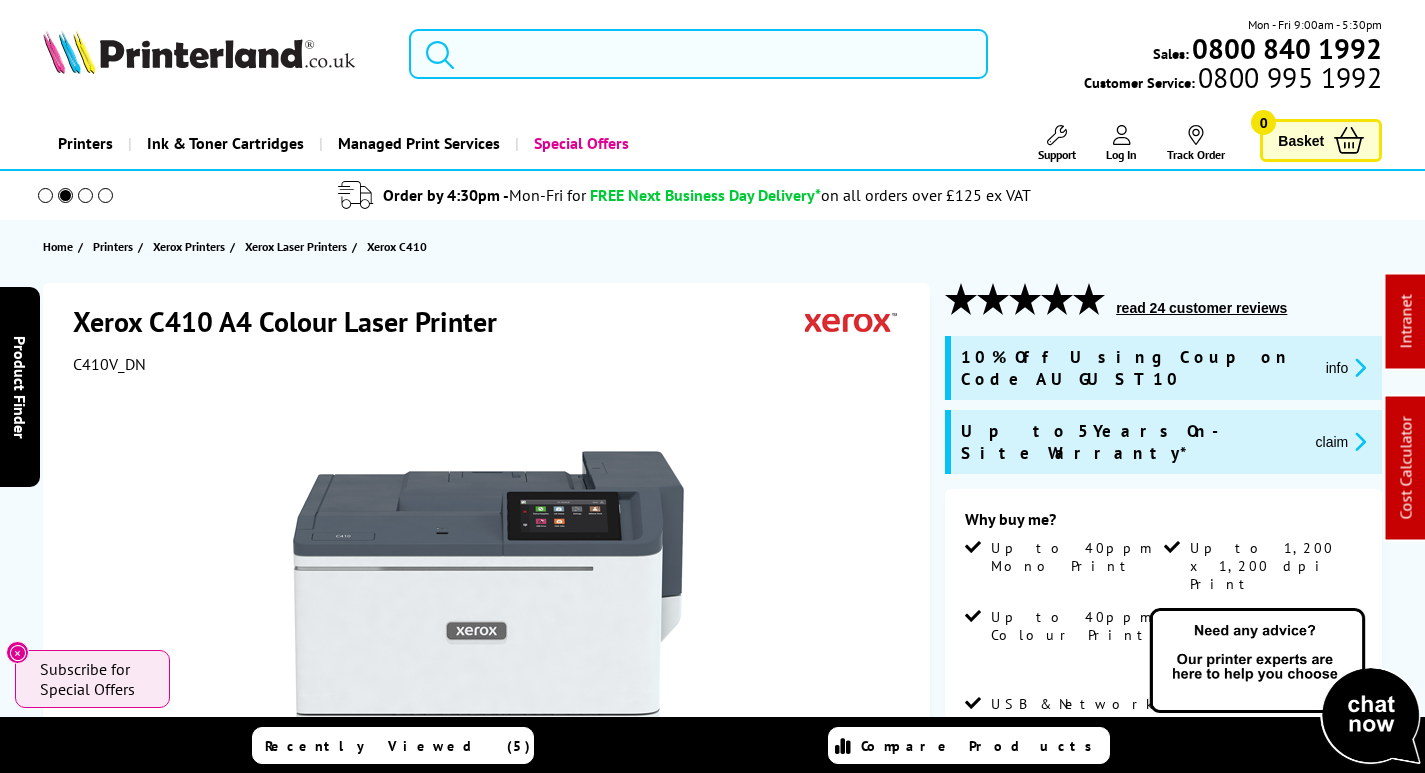 click at bounding box center [698, 54] 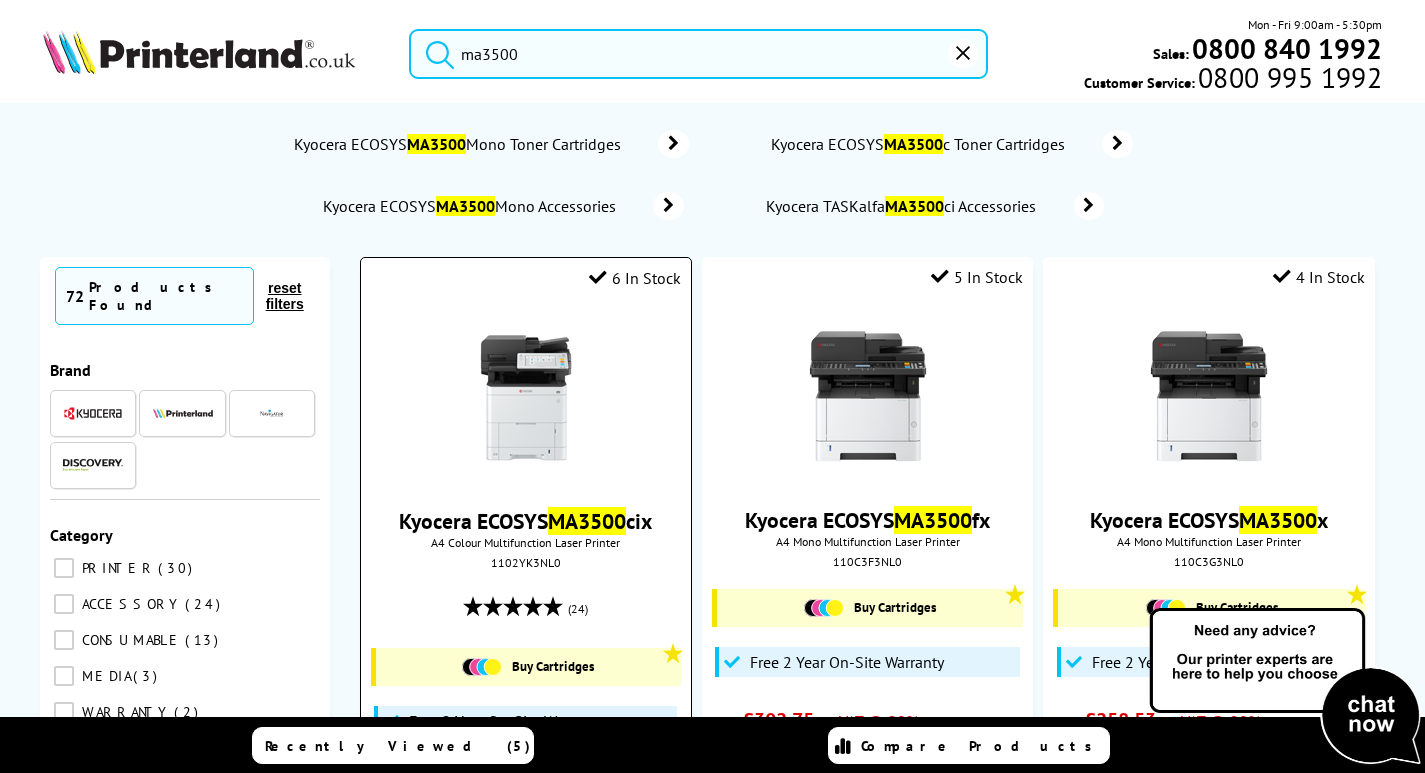 type on "ma3500" 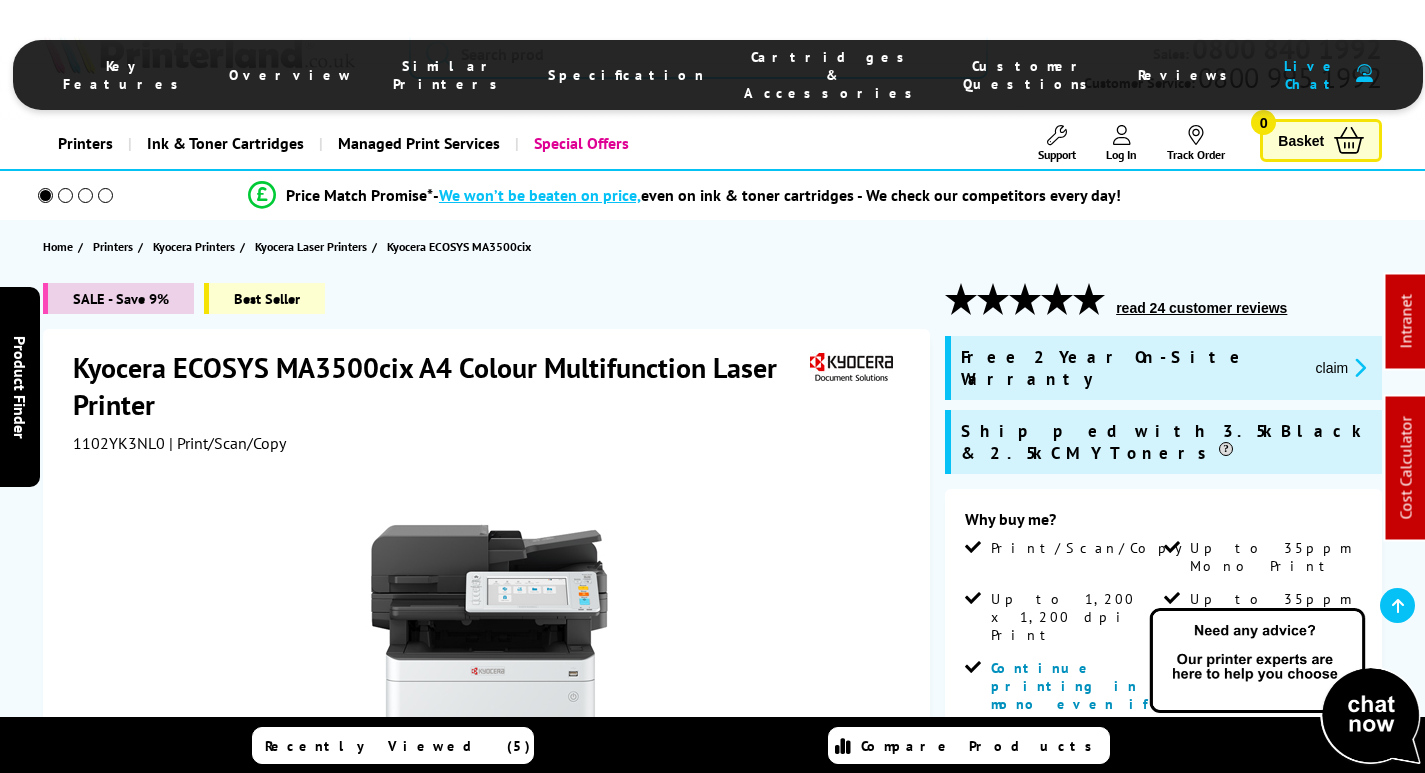 scroll, scrollTop: 500, scrollLeft: 0, axis: vertical 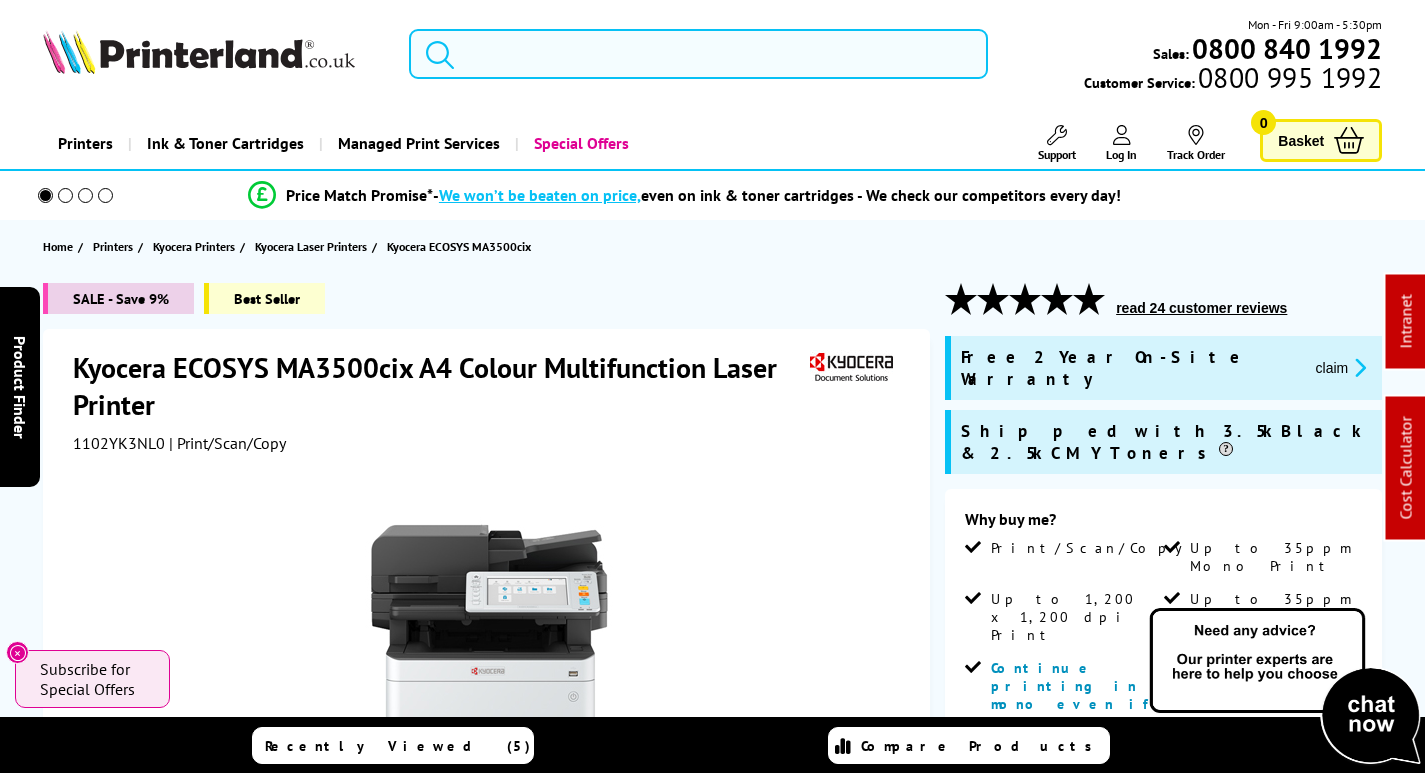 click at bounding box center [698, 54] 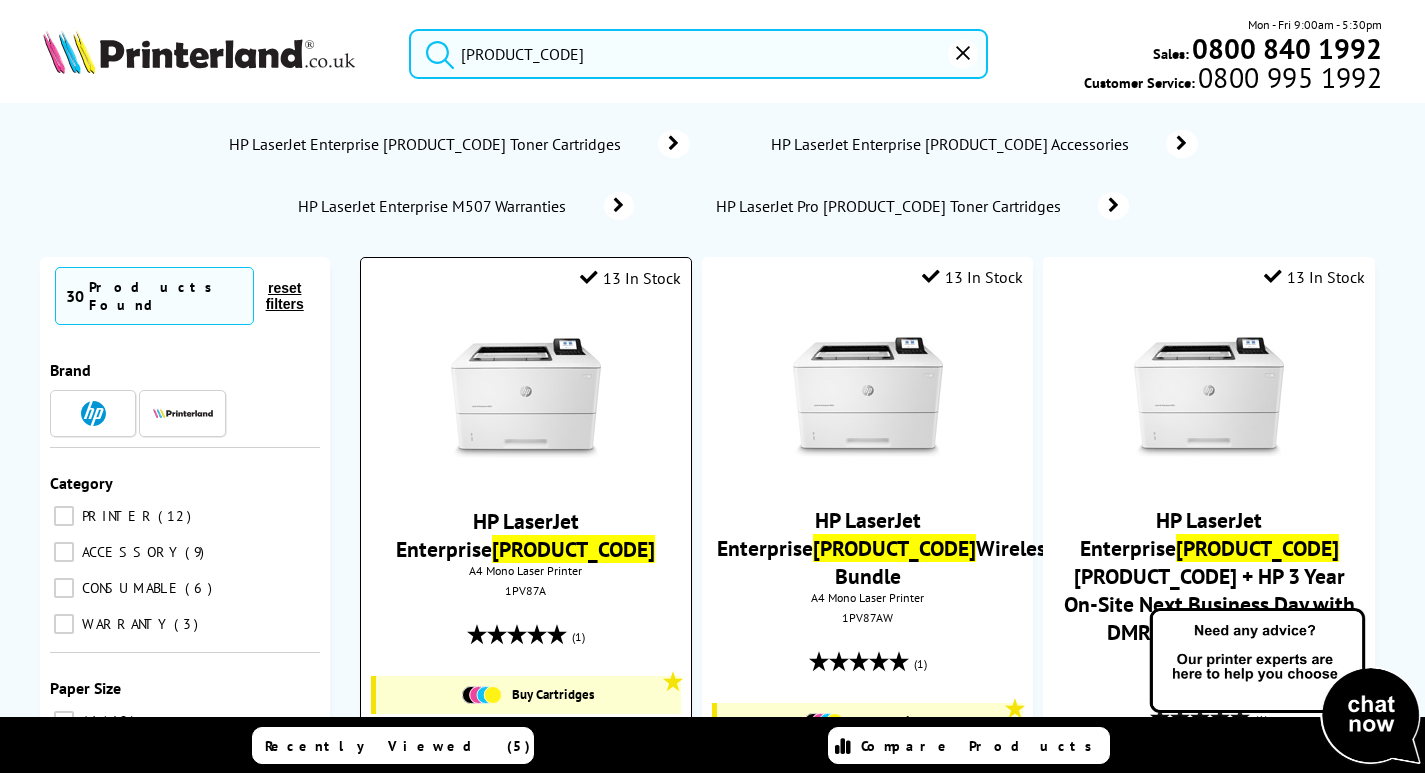 type on "m507dn" 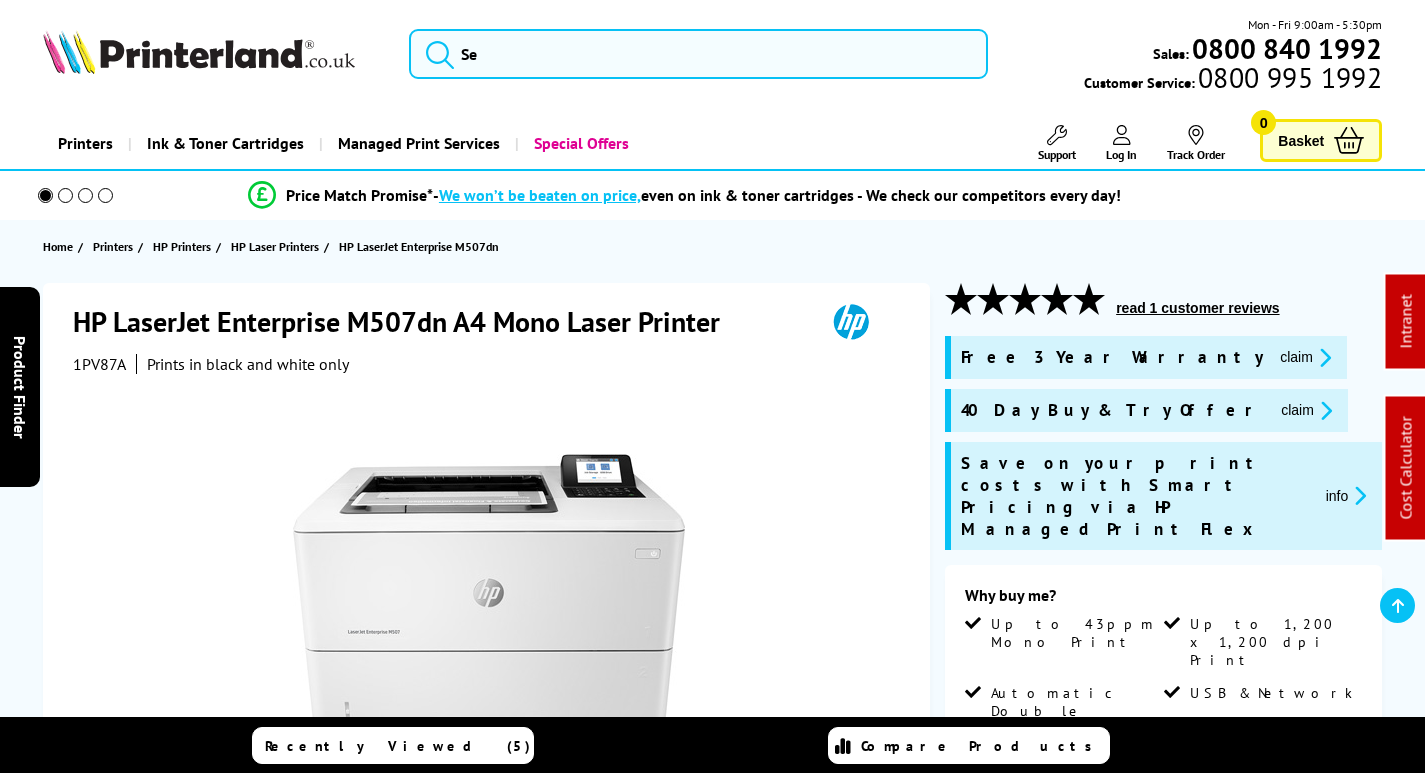 scroll, scrollTop: 400, scrollLeft: 0, axis: vertical 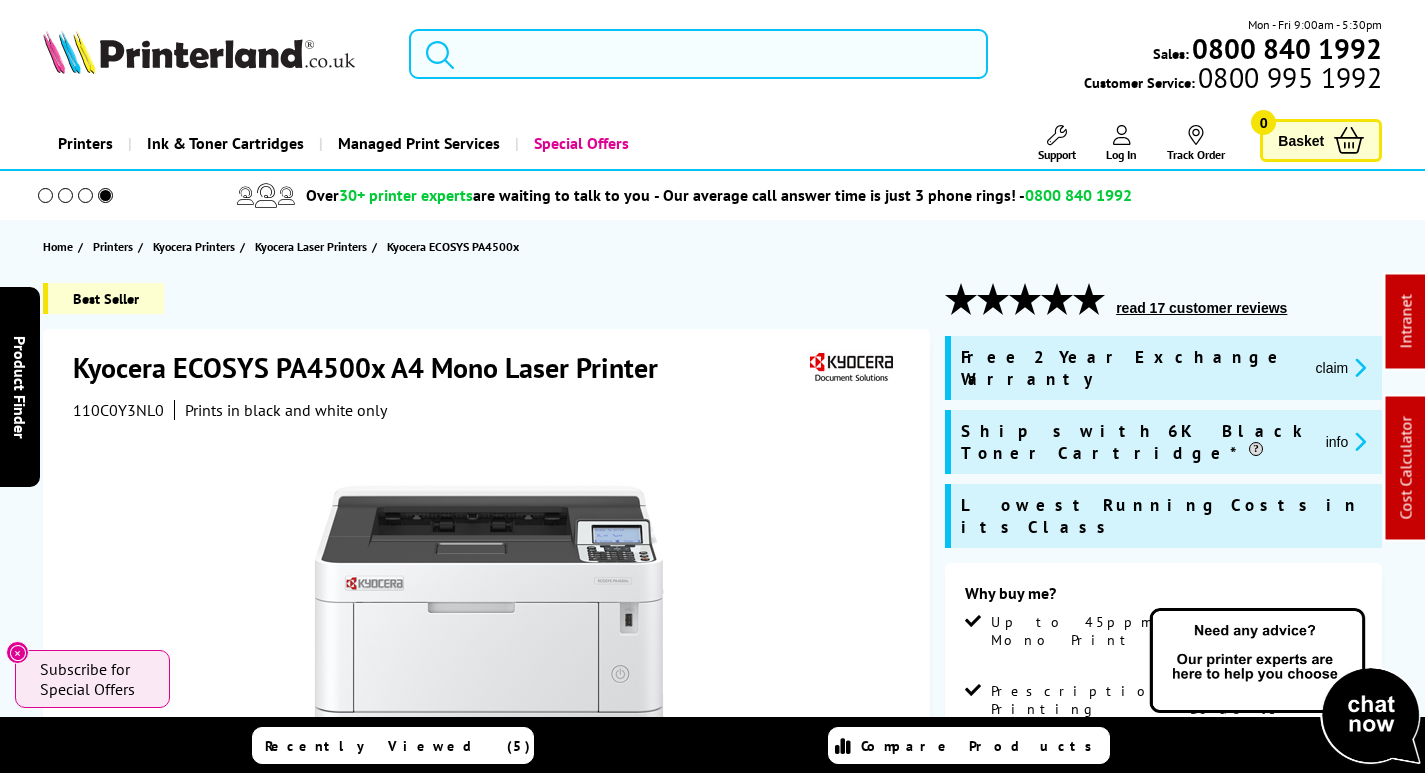 click at bounding box center (698, 54) 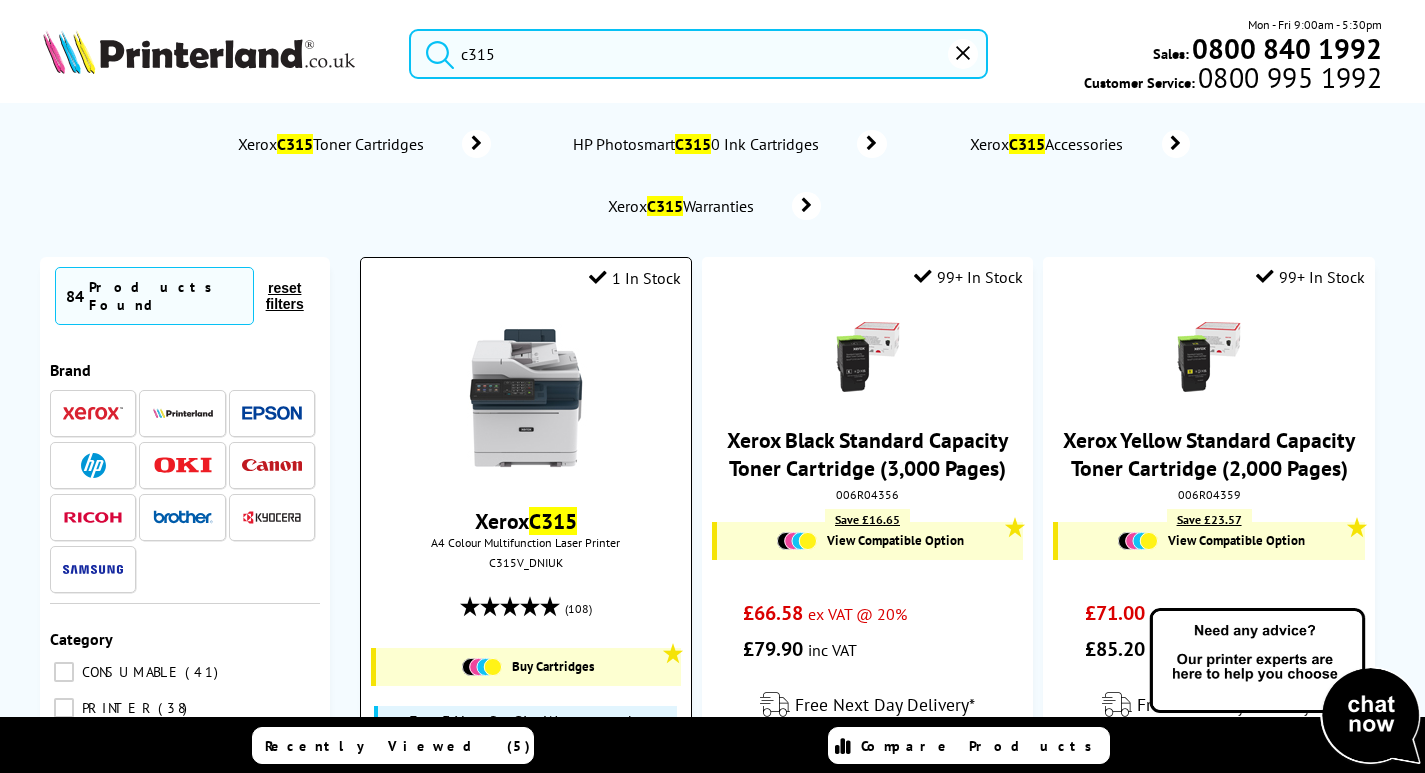 type on "c315" 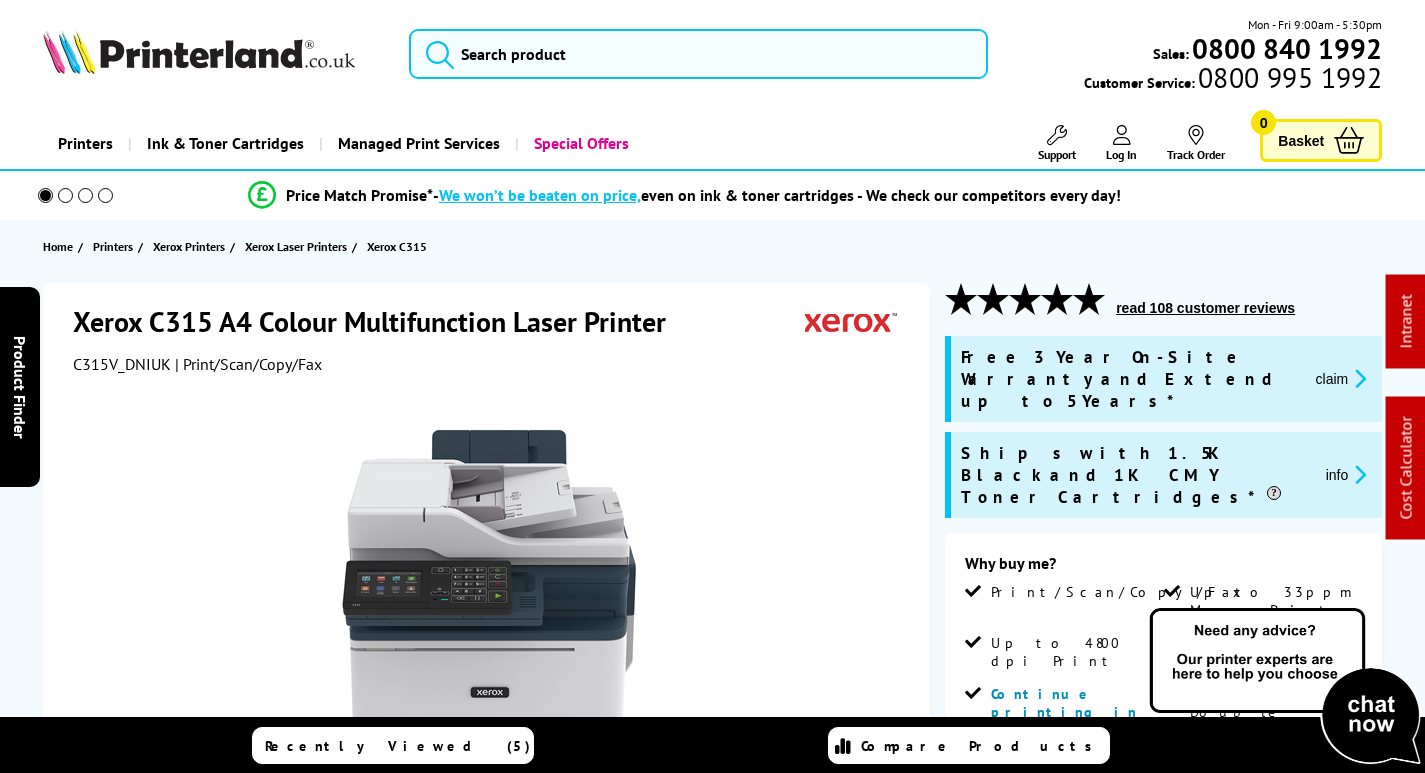 scroll, scrollTop: 0, scrollLeft: 0, axis: both 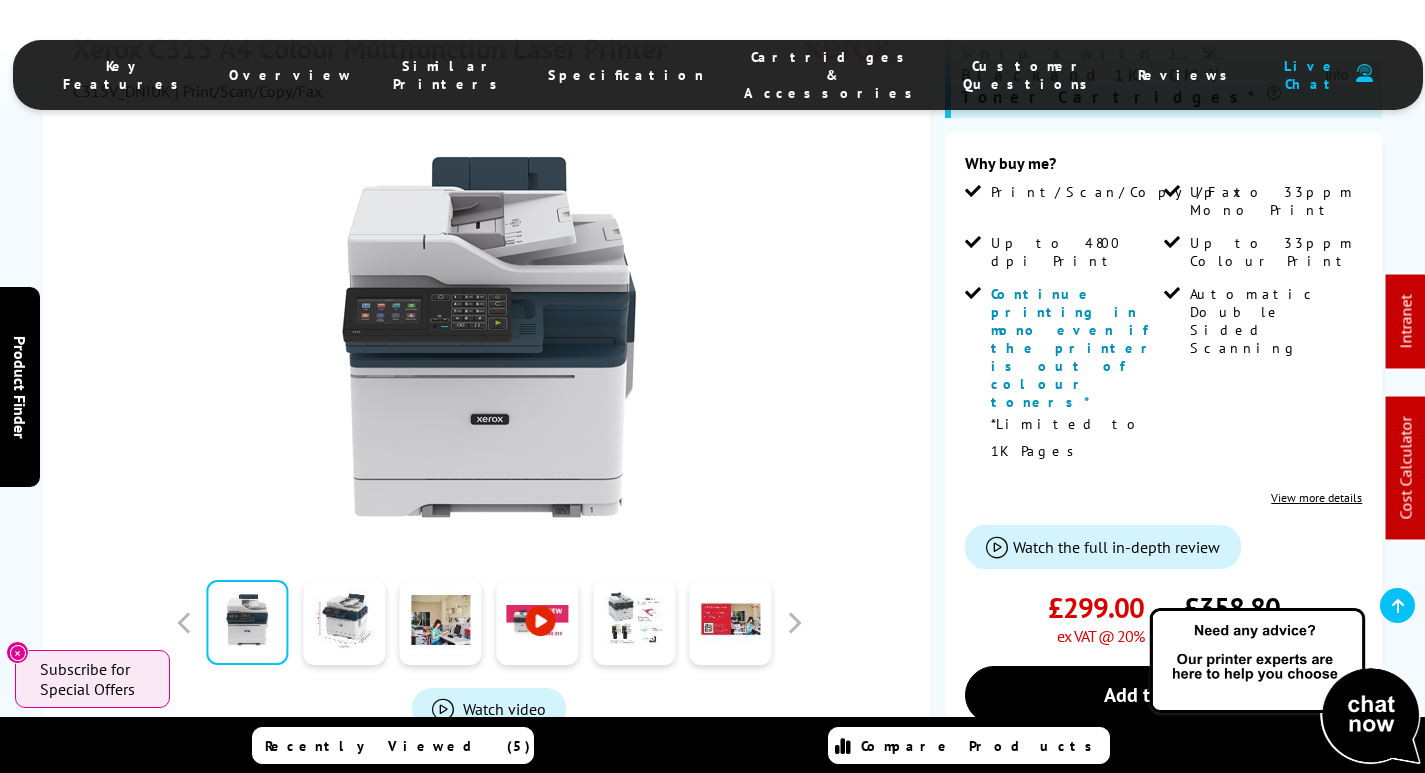click on "Key Features
Overview
Similar Printers
Specification
Cartridges & Accessories
Customer Questions
Reviews
Live Chat" at bounding box center (718, 75) 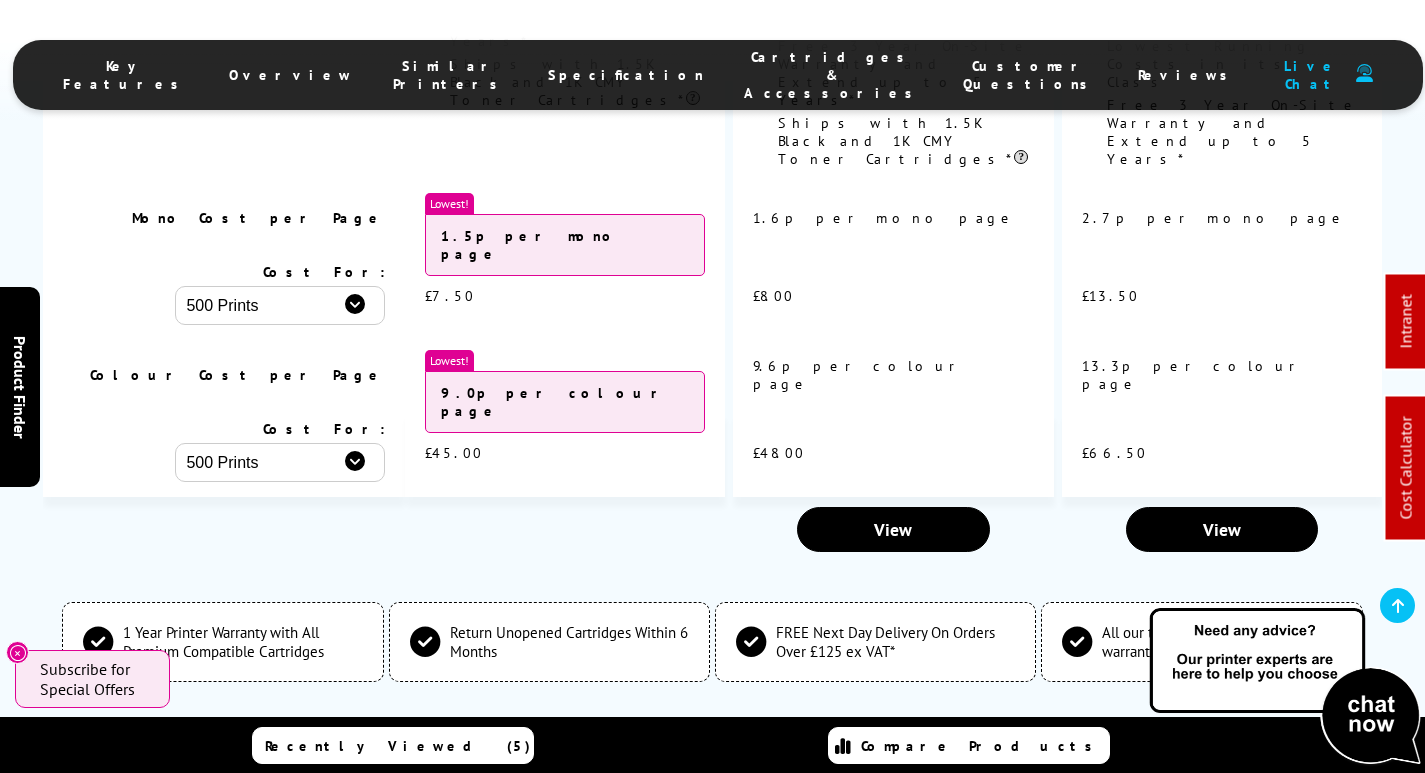 scroll, scrollTop: 7121, scrollLeft: 0, axis: vertical 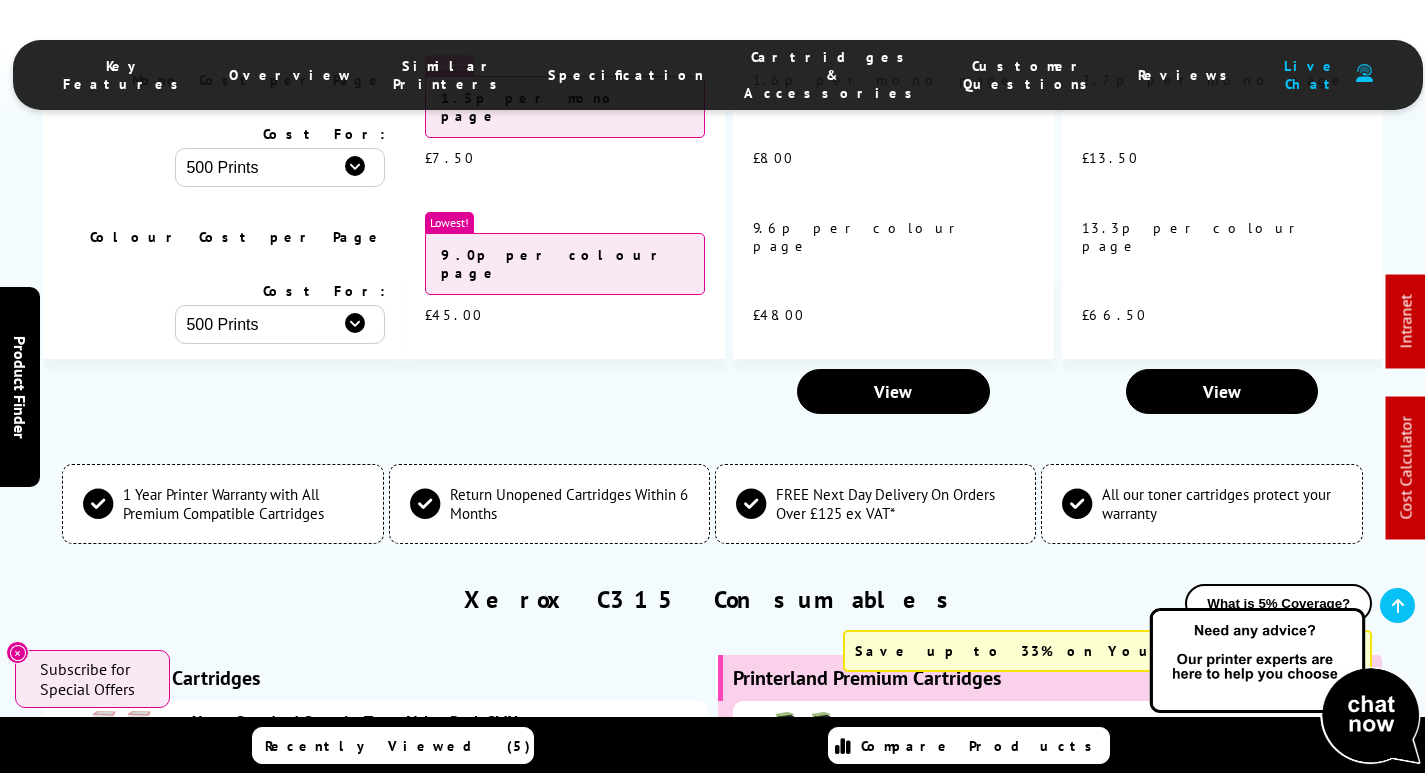 click on "XERC310VALPL" at bounding box center [1037, 764] 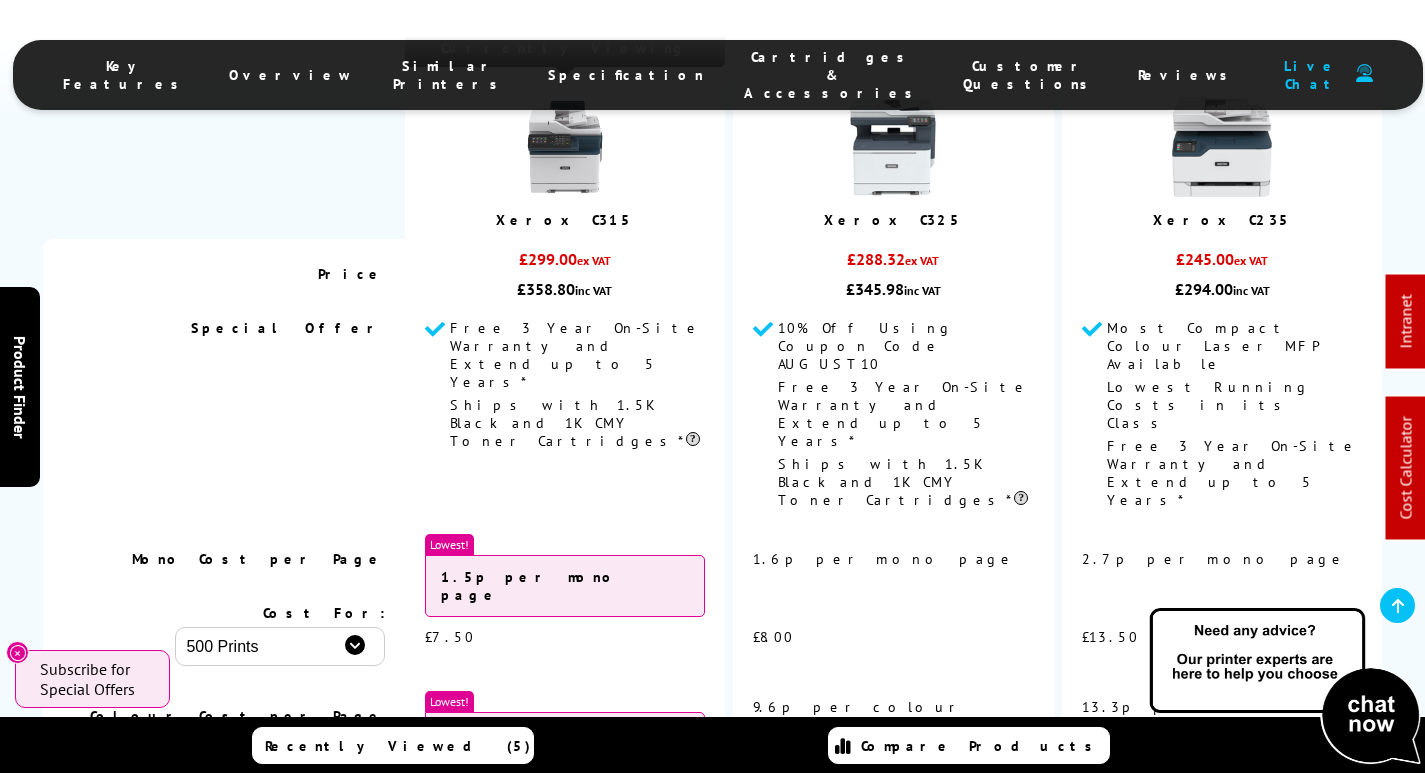 scroll, scrollTop: 6421, scrollLeft: 0, axis: vertical 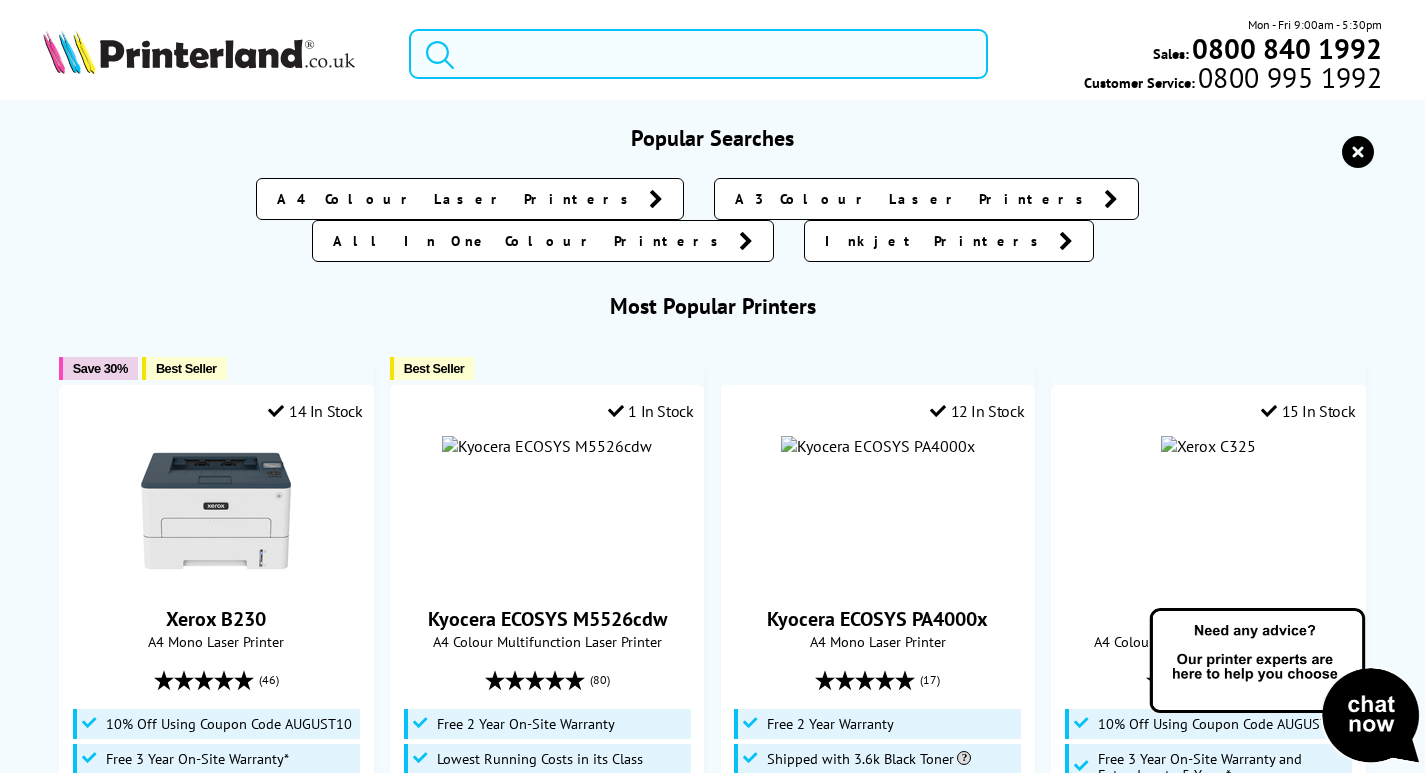 click at bounding box center (698, 54) 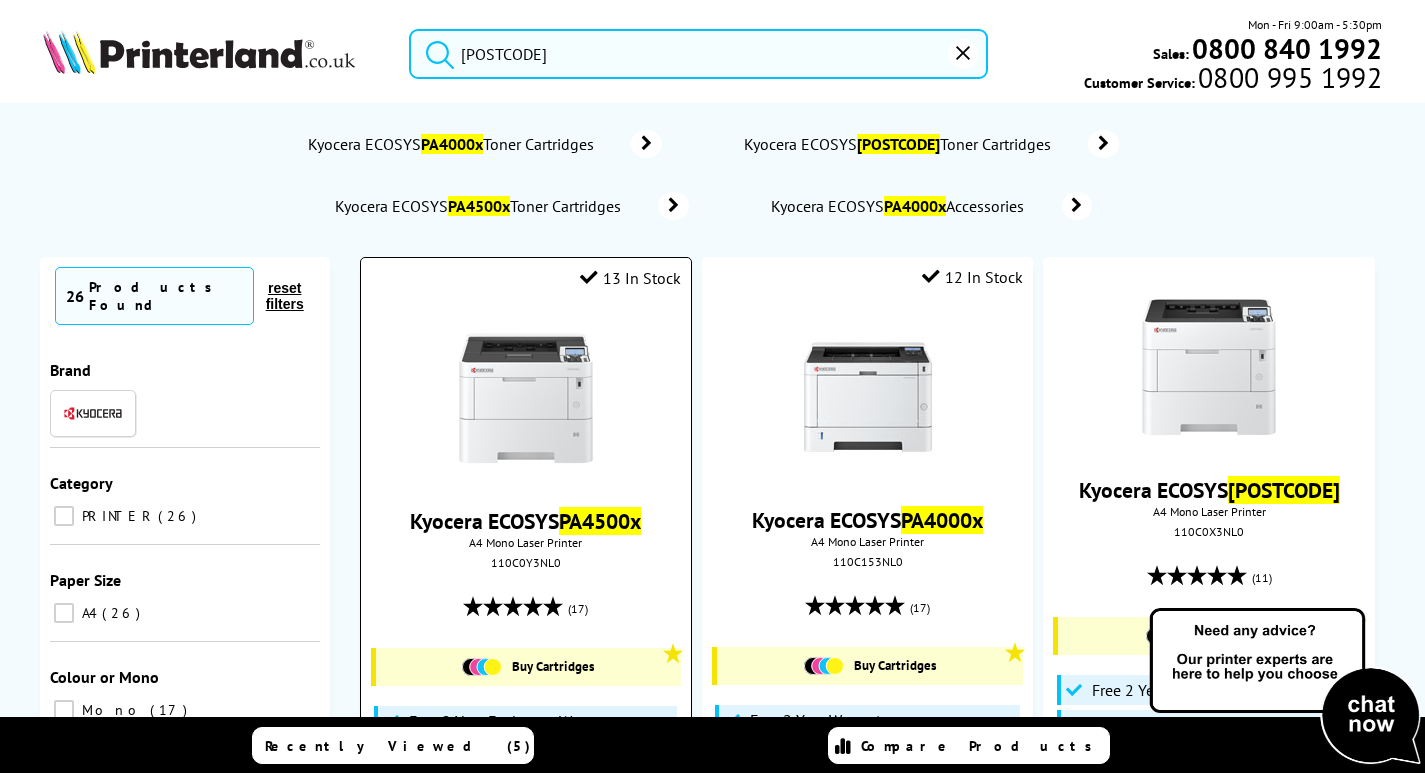 type on "pa45000x" 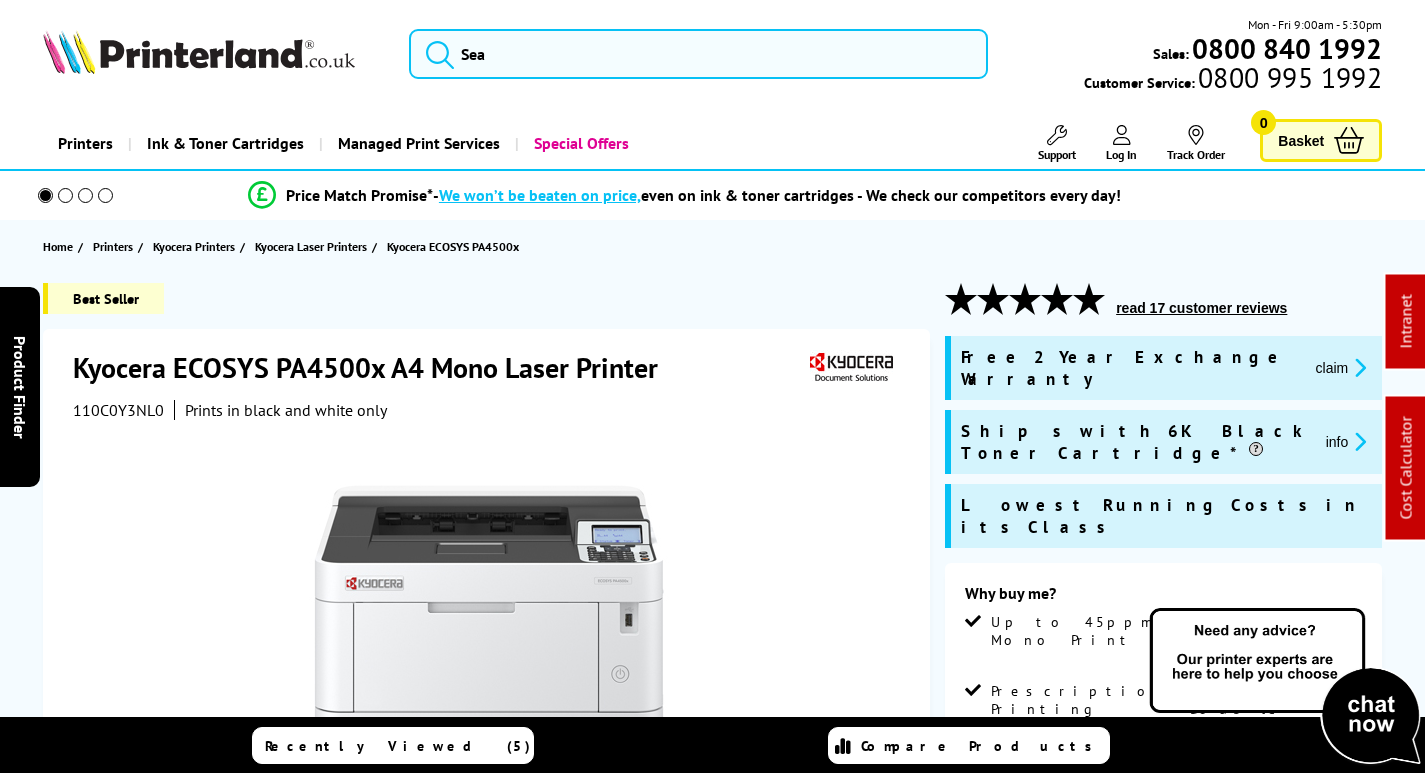 scroll, scrollTop: 0, scrollLeft: 0, axis: both 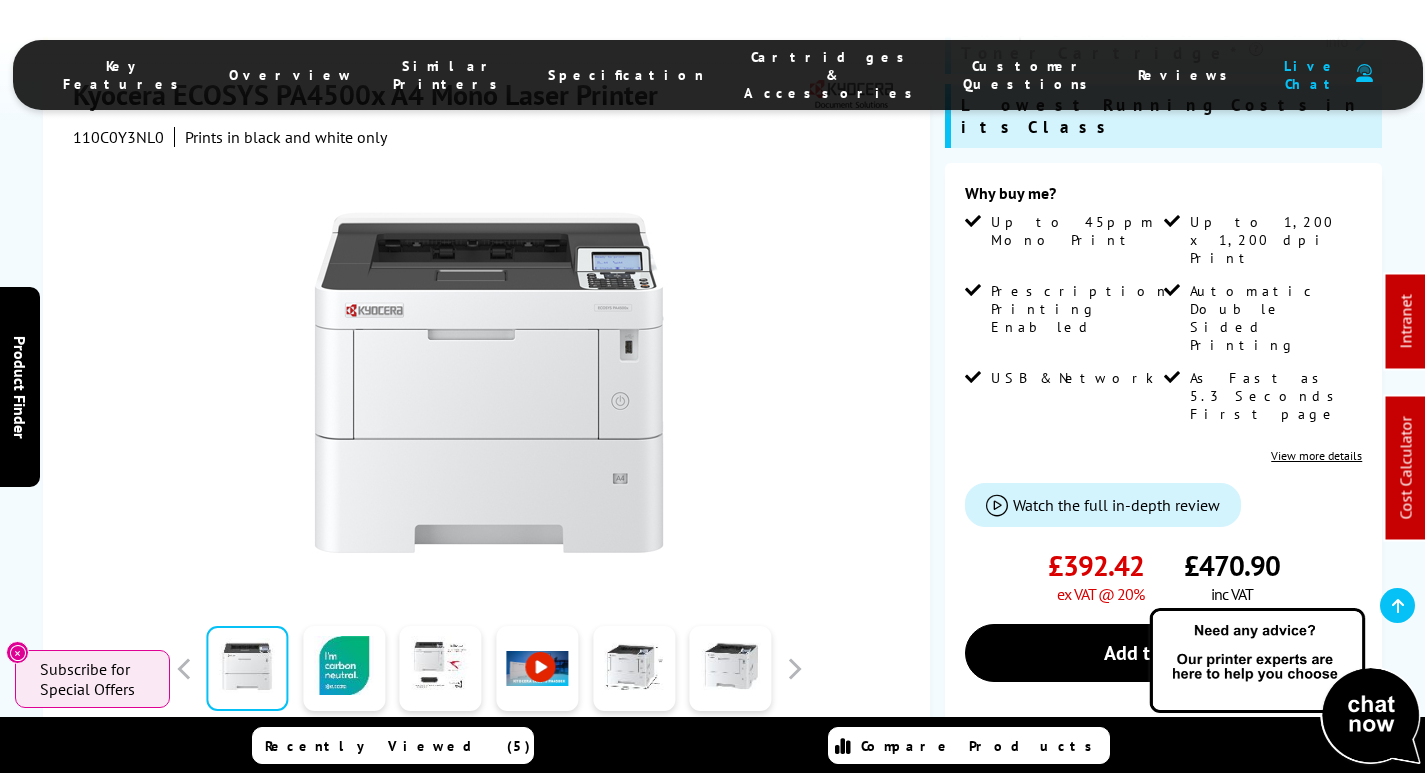 click on "Cartridges & Accessories" at bounding box center (833, 75) 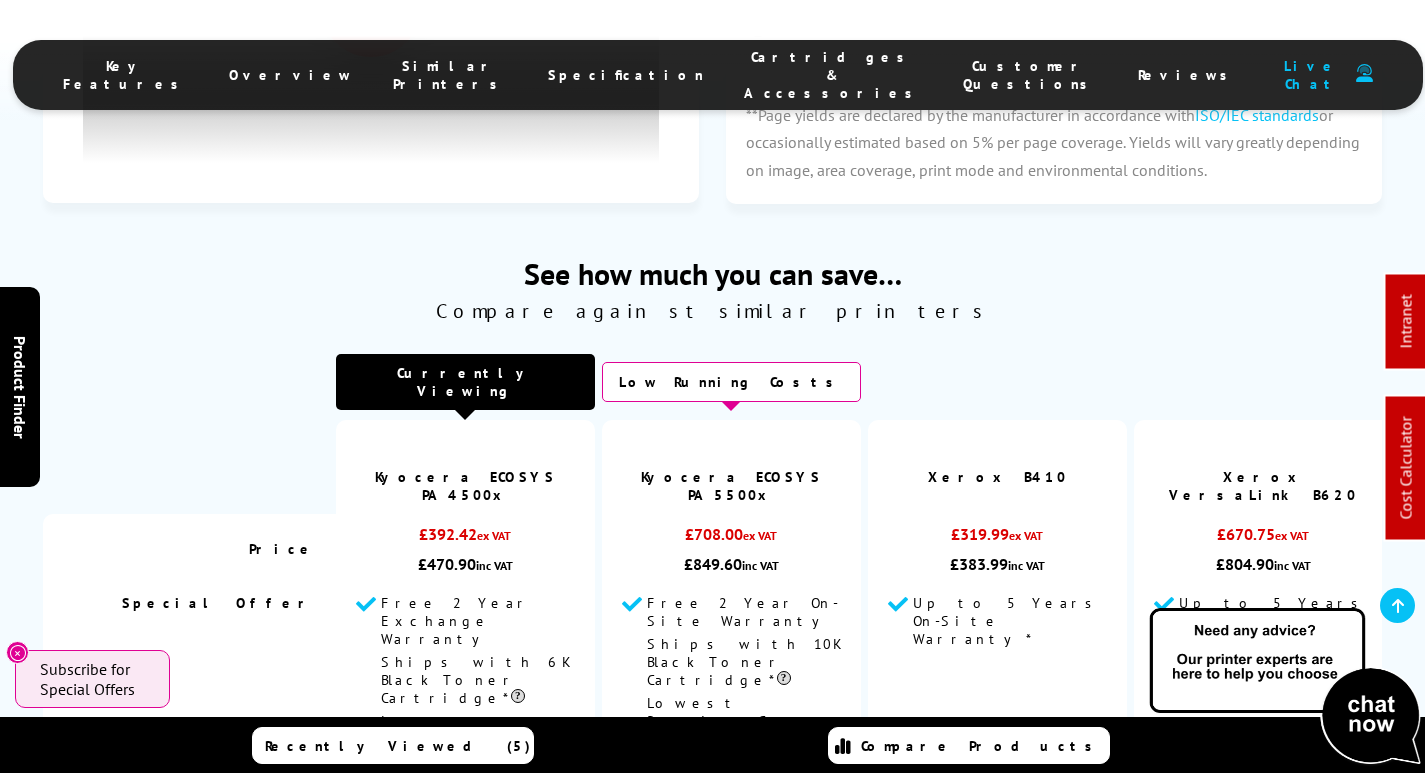 scroll, scrollTop: 5312, scrollLeft: 0, axis: vertical 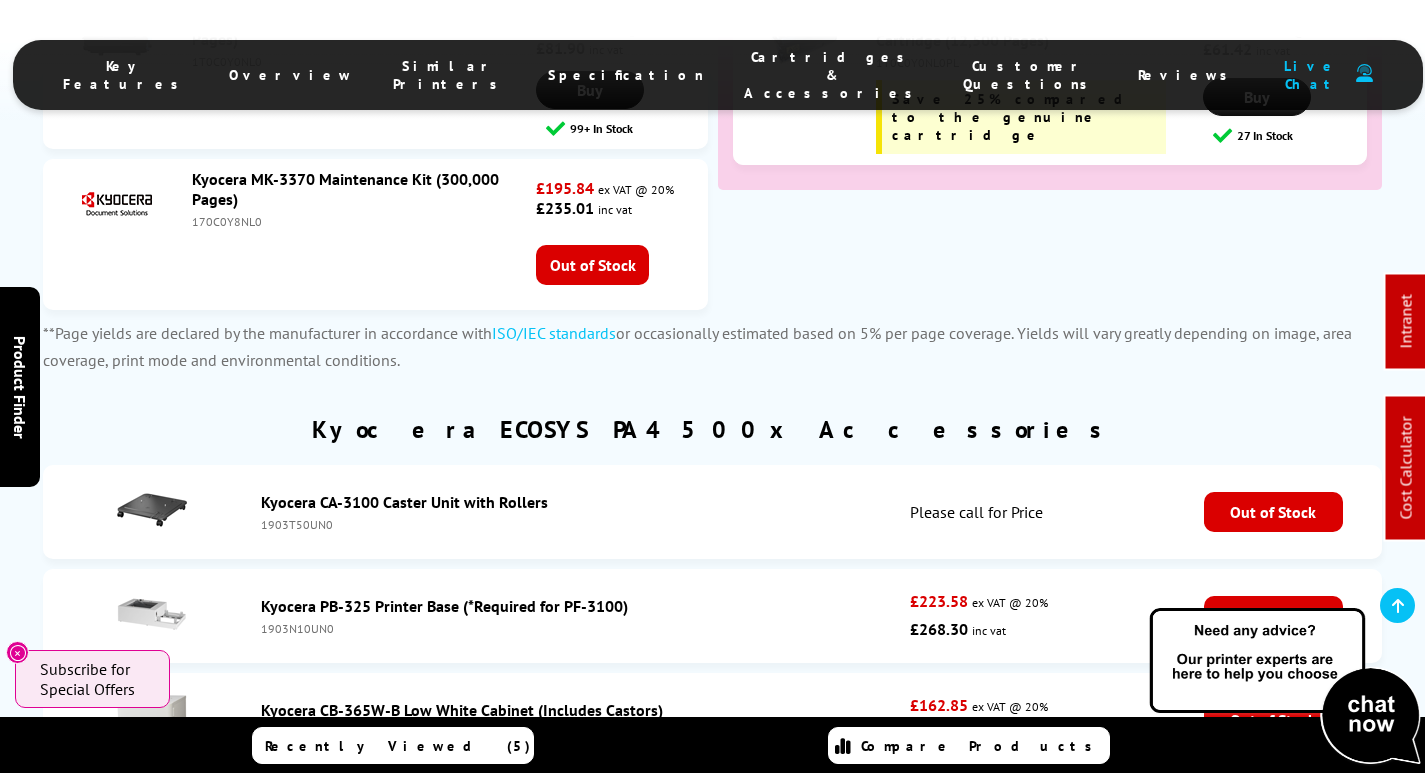 click on "Cartridges & Accessories" at bounding box center (833, 75) 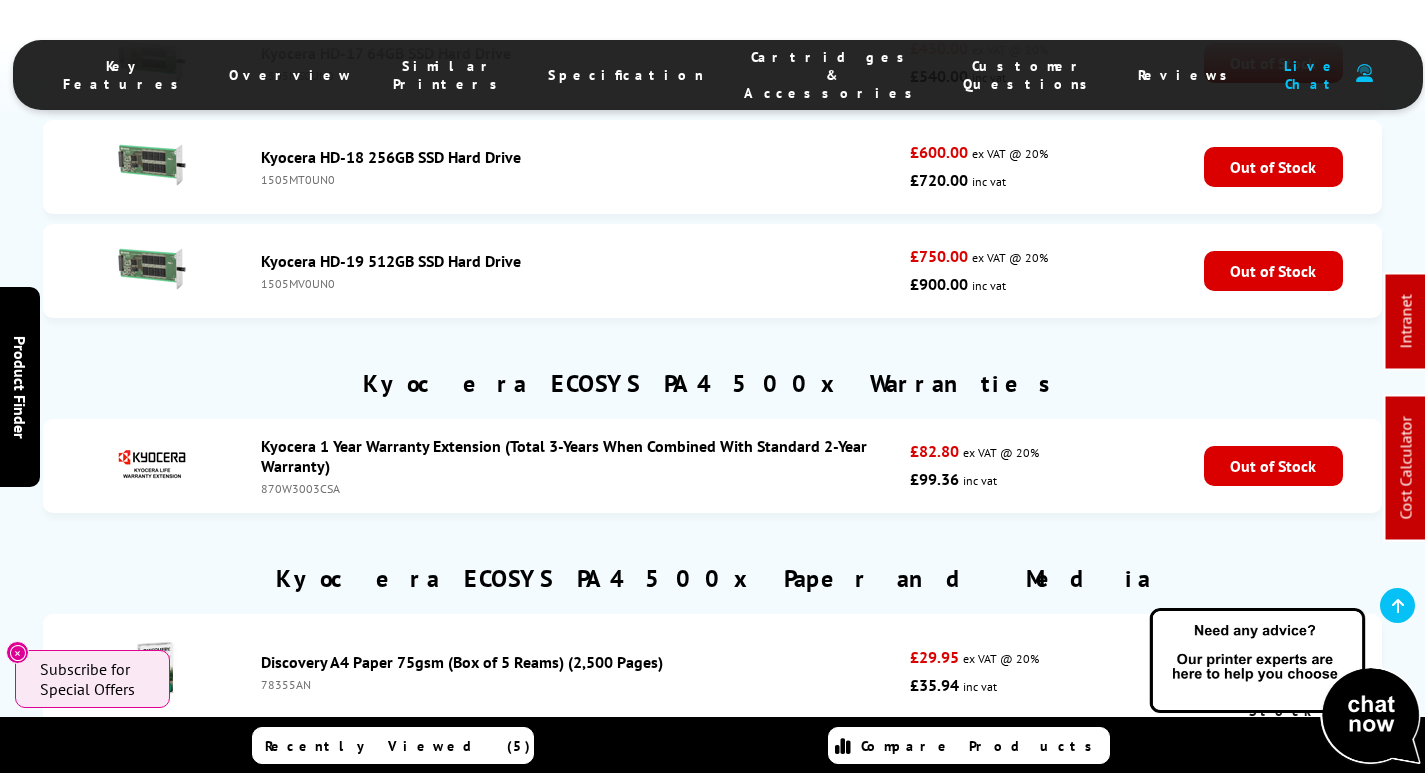 scroll, scrollTop: 7827, scrollLeft: 0, axis: vertical 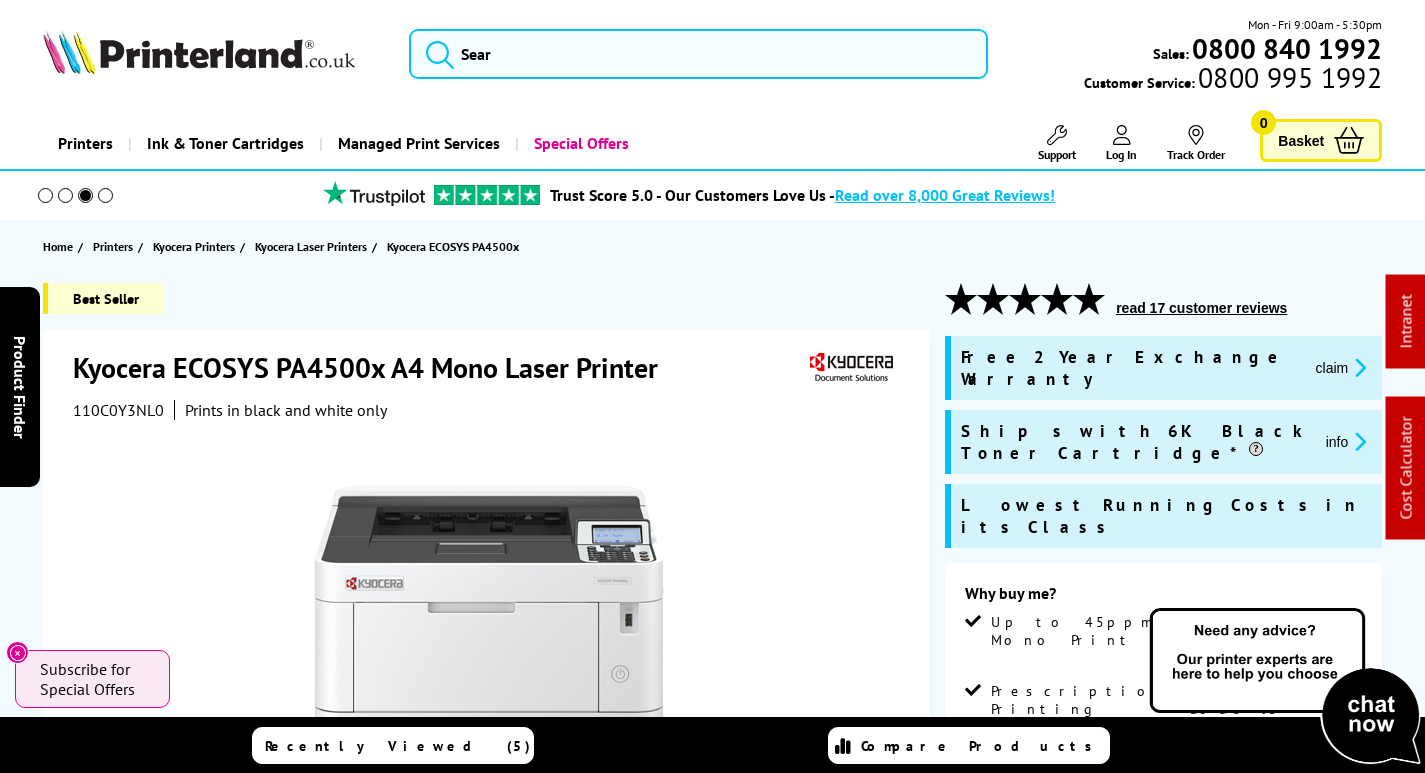 click on "110C0Y3NL0" at bounding box center [118, 410] 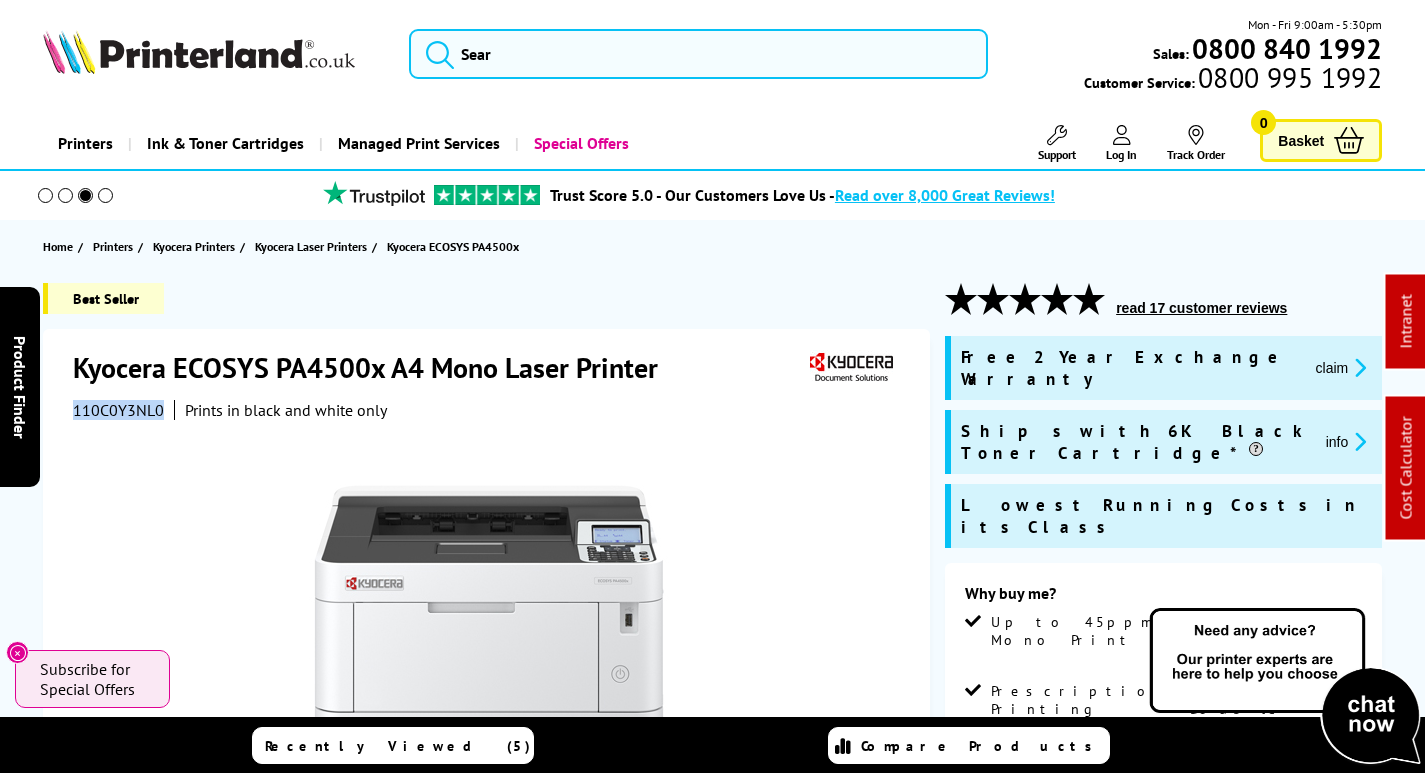 click on "110C0Y3NL0" at bounding box center [118, 410] 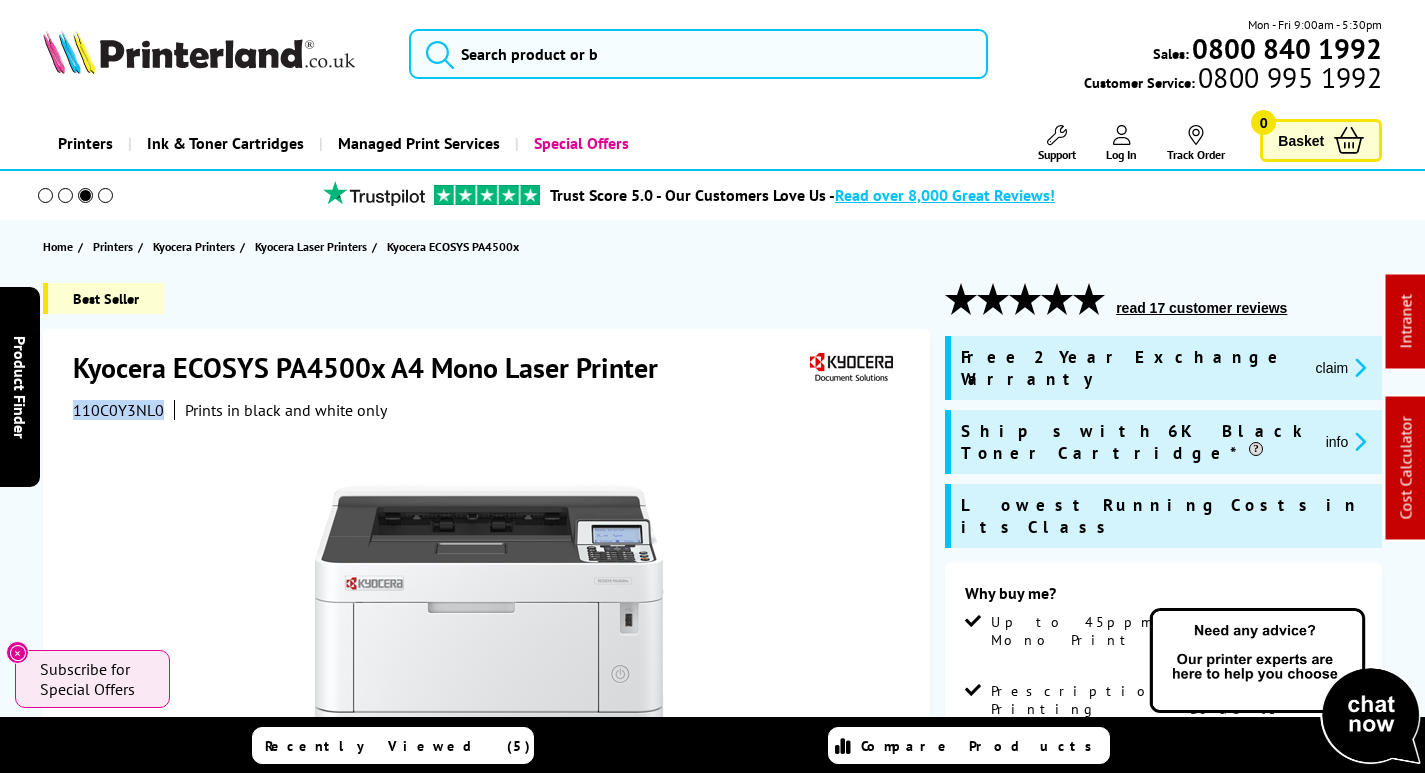 copy on "110C0Y3NL0" 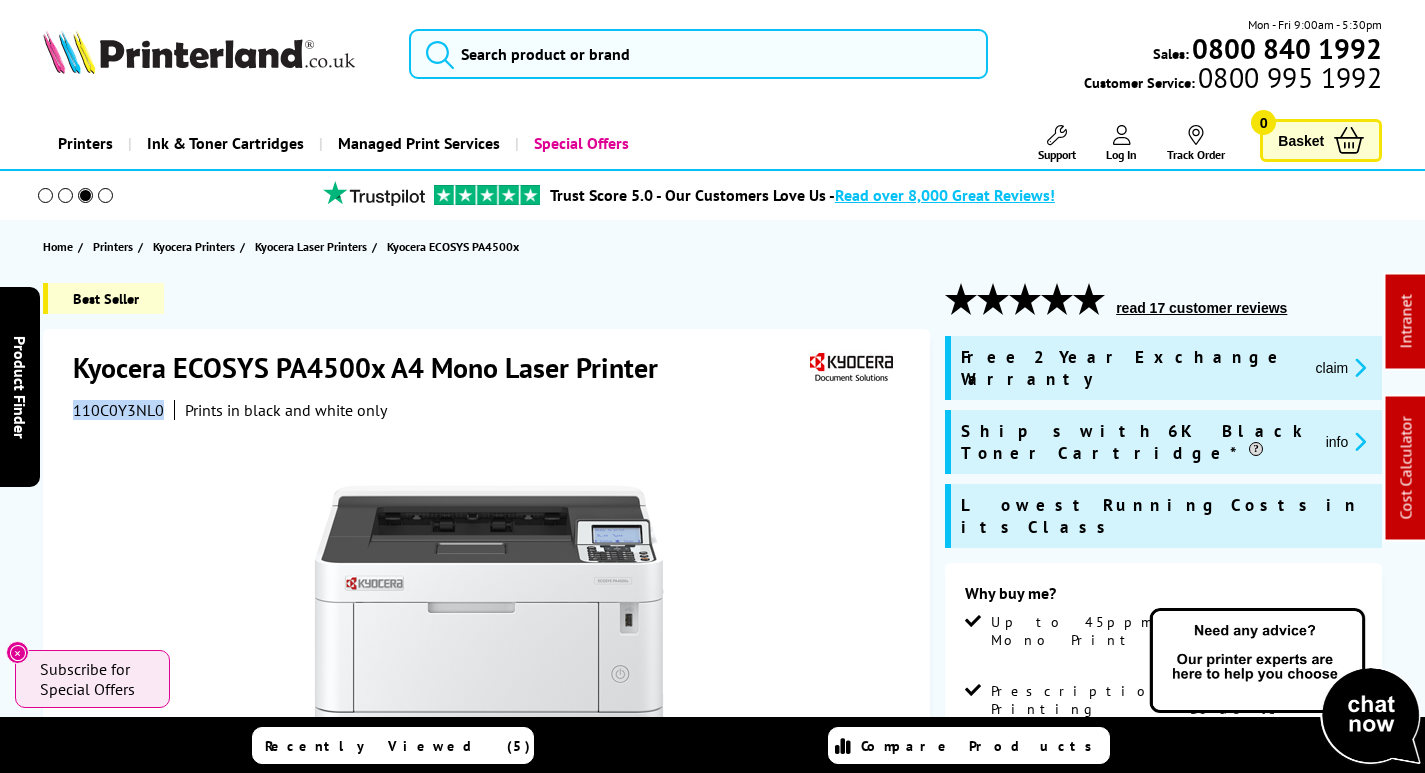 click on "claim" at bounding box center (1341, 367) 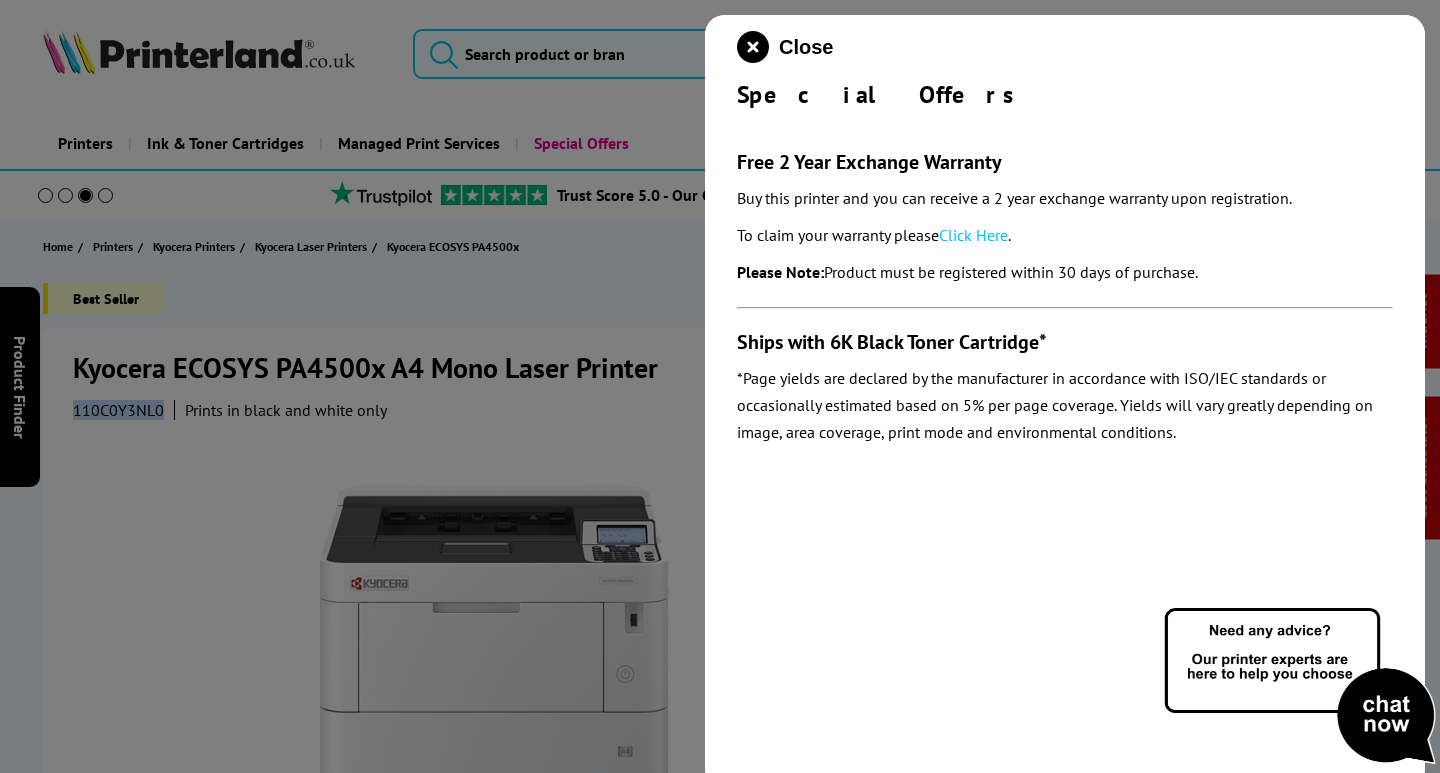 click on "Click Here" at bounding box center [973, 235] 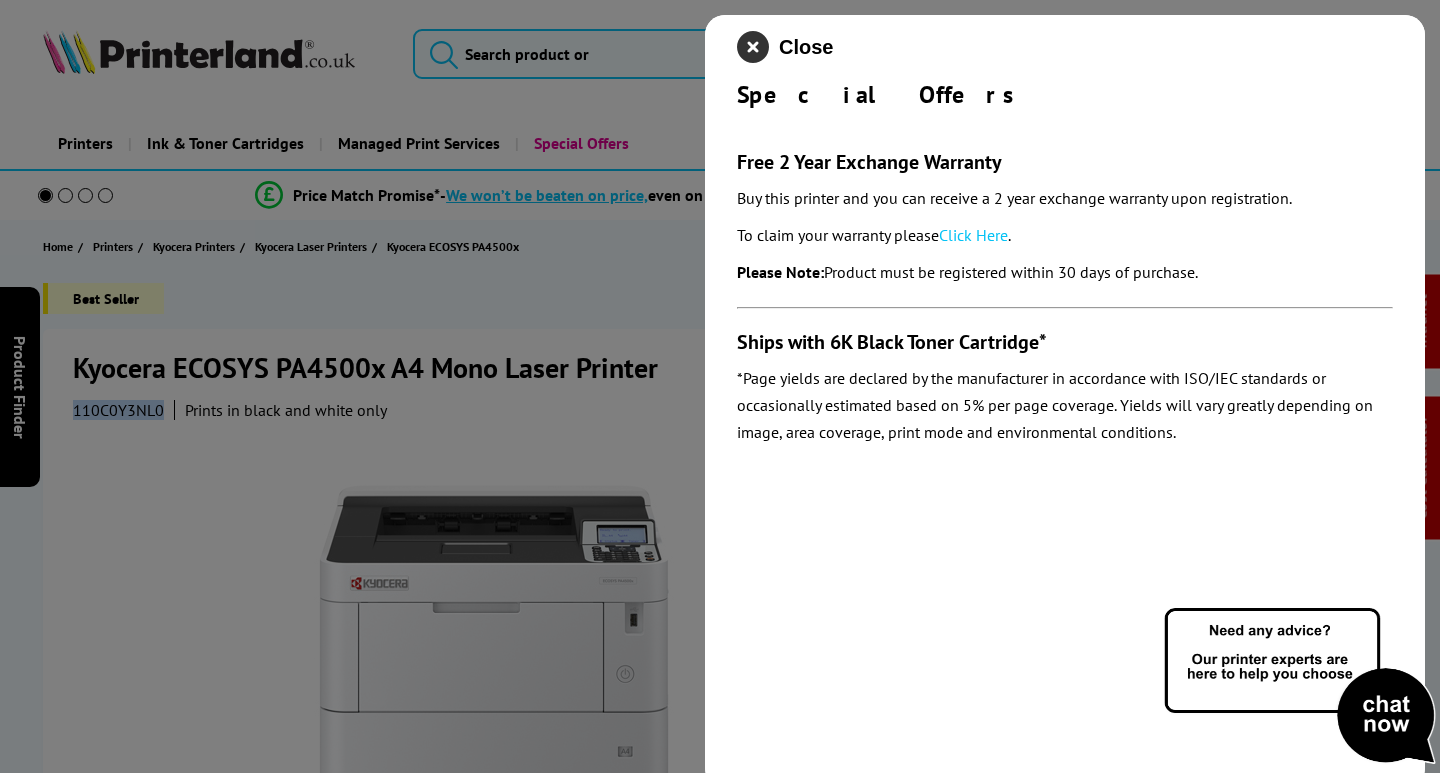 click at bounding box center [753, 47] 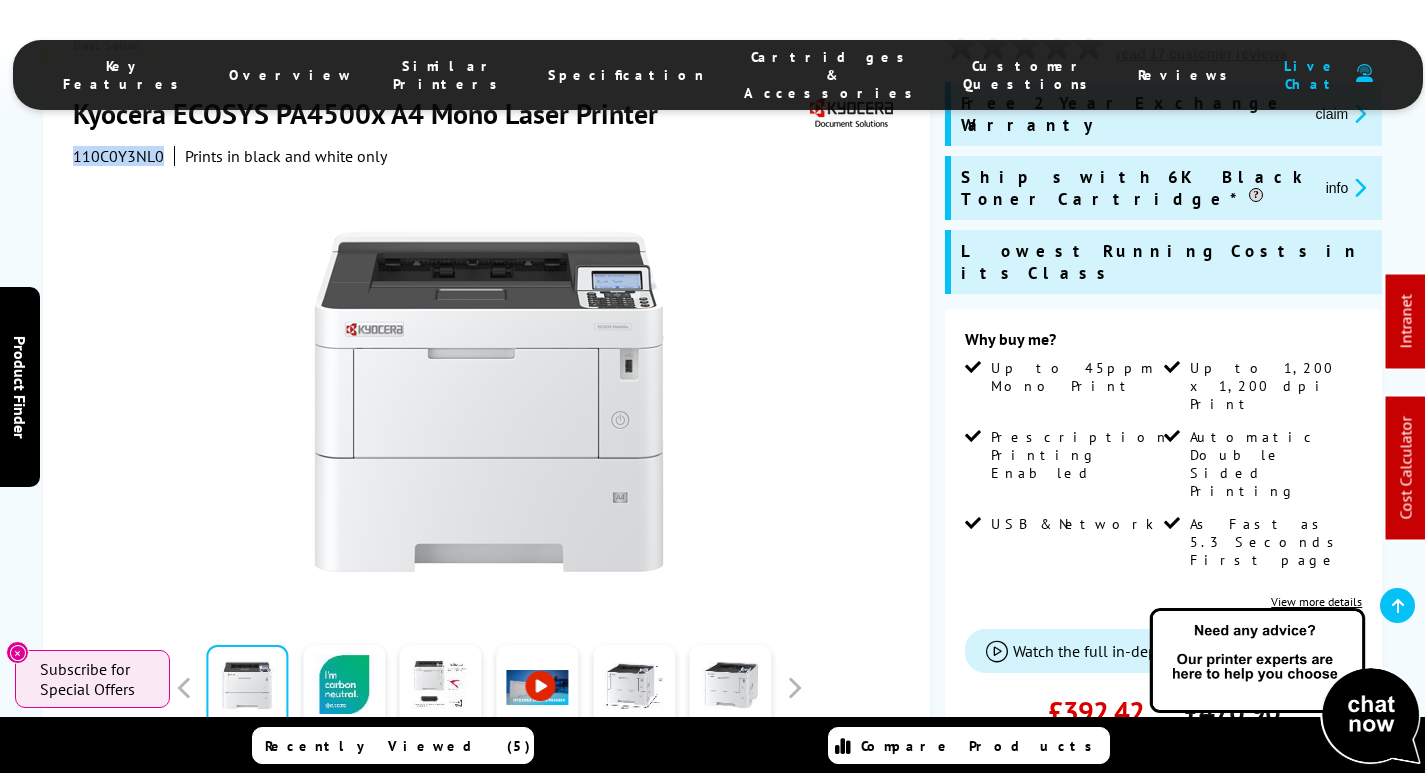 scroll, scrollTop: 400, scrollLeft: 0, axis: vertical 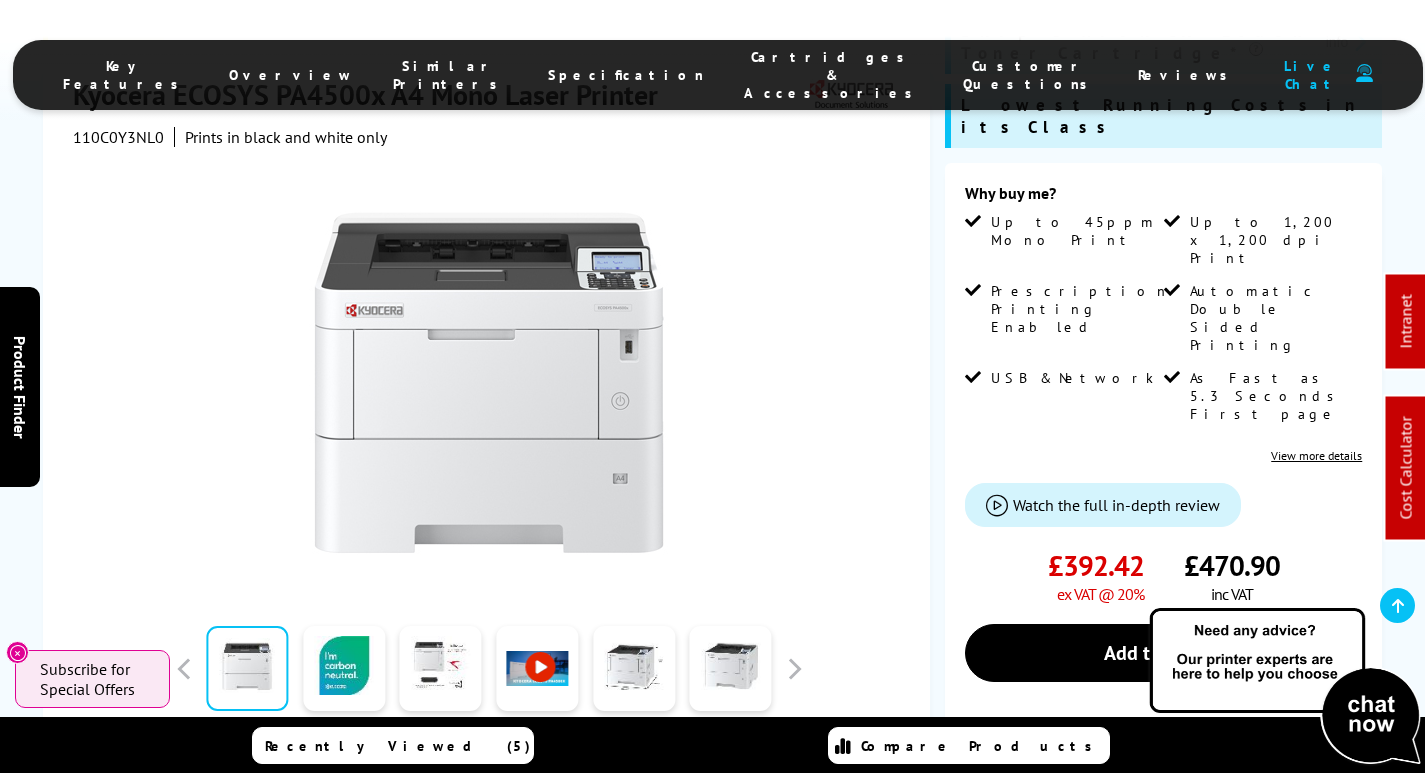 click on "Cartridges & Accessories" at bounding box center (833, 75) 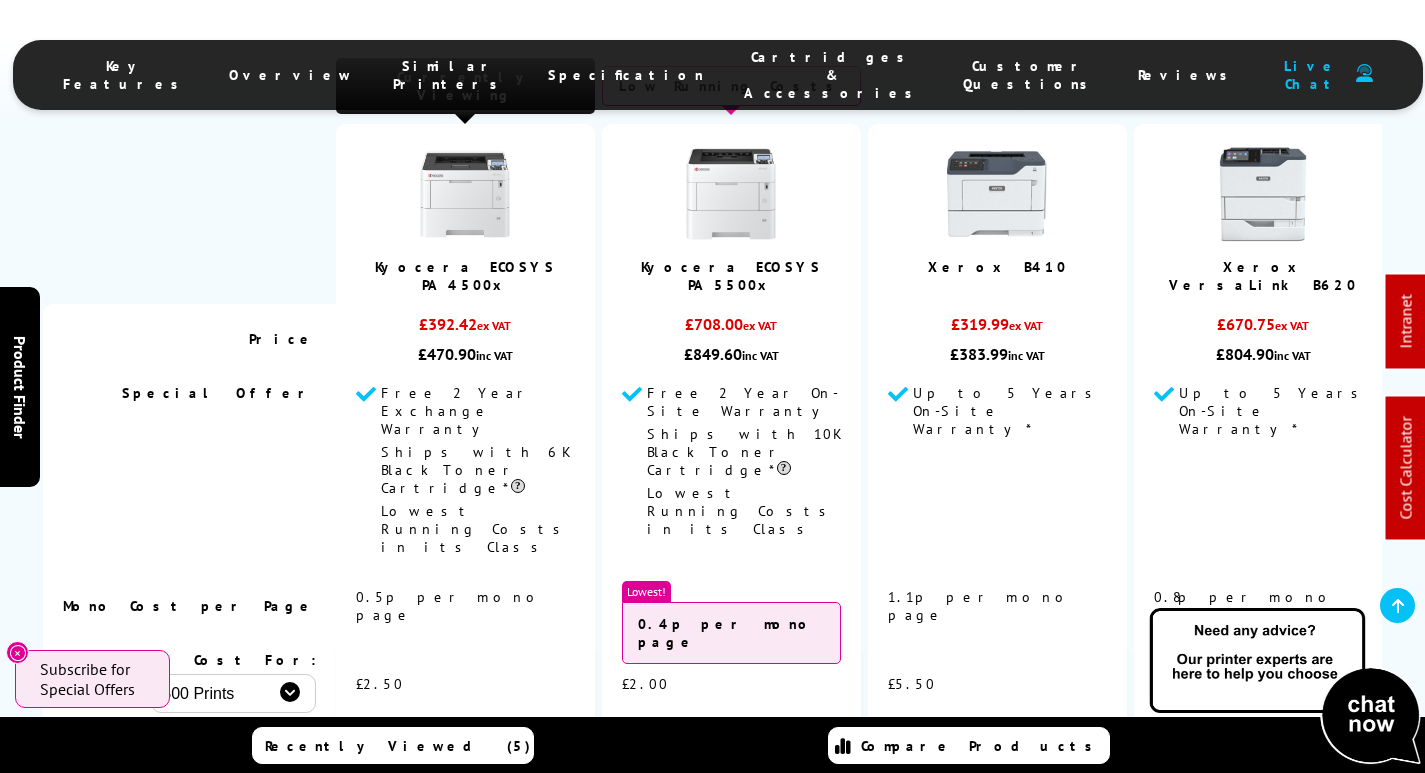 scroll, scrollTop: 5312, scrollLeft: 0, axis: vertical 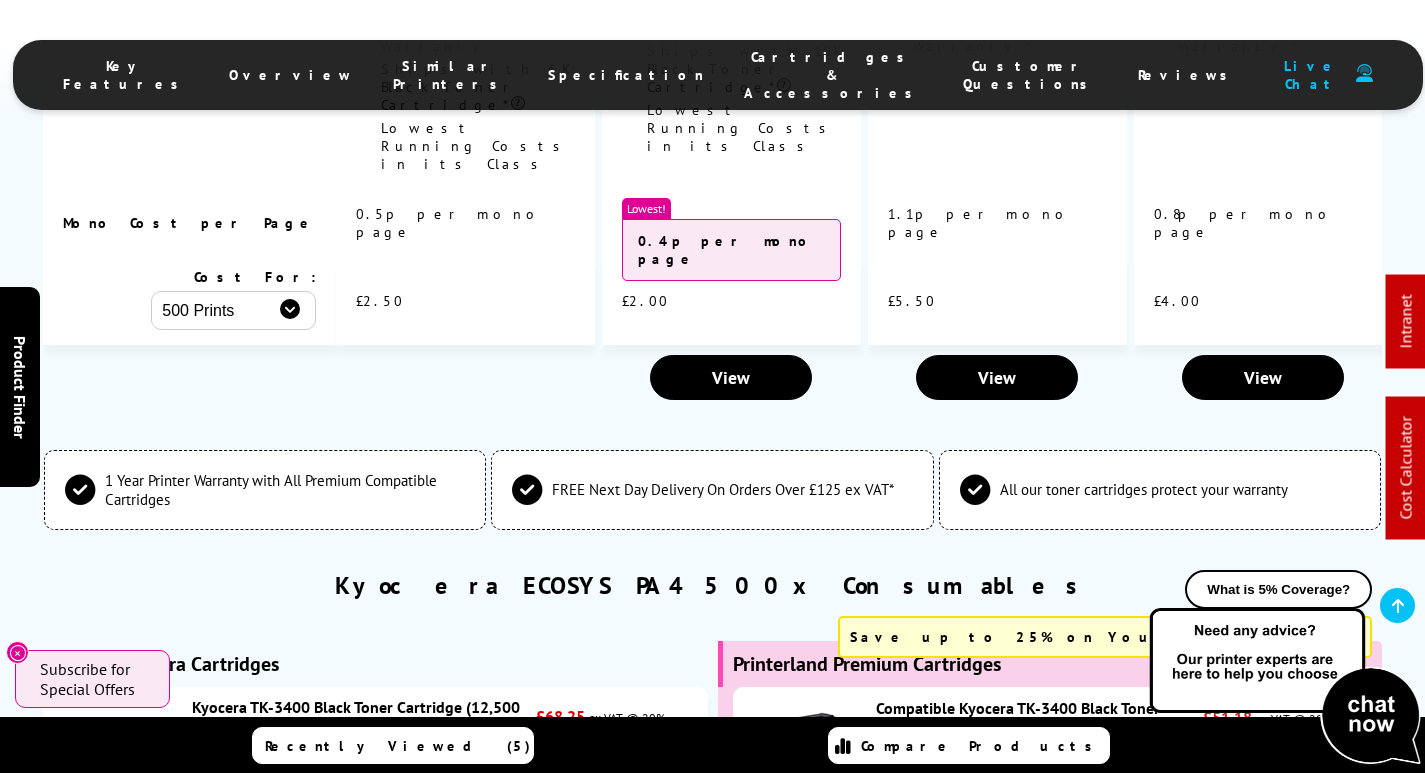 click on "Kyocera TK-3400 Black Toner Cartridge (12,500 Pages)" at bounding box center (356, 717) 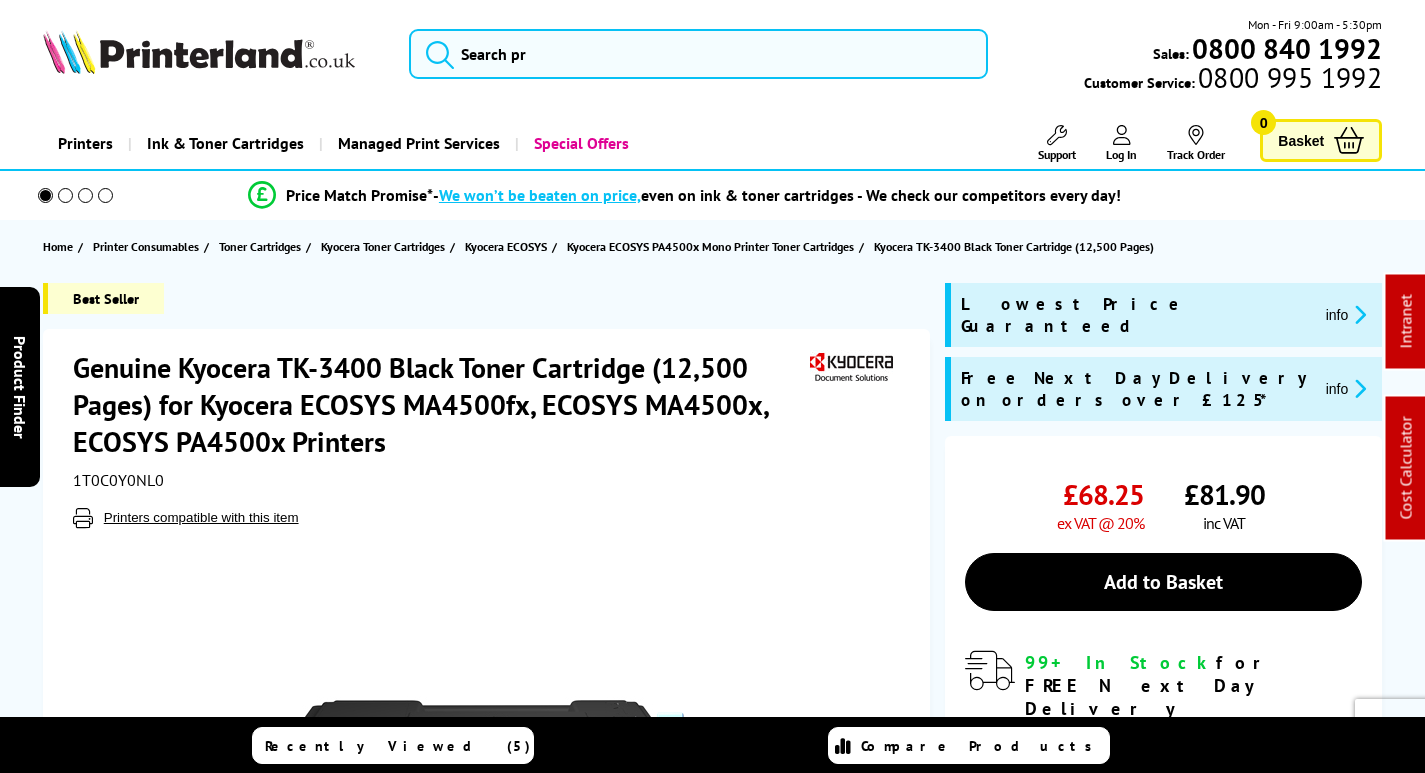 scroll, scrollTop: 0, scrollLeft: 0, axis: both 